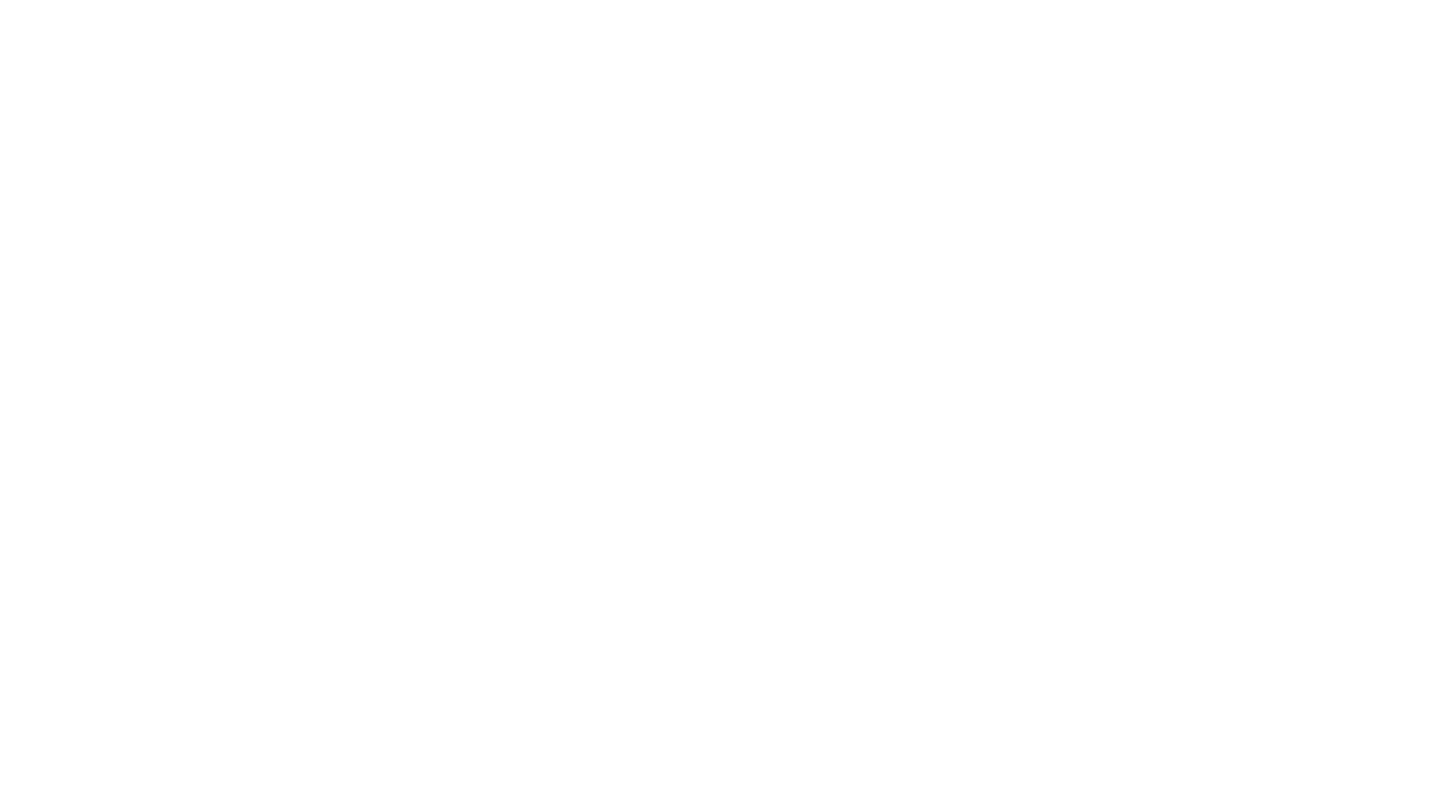 scroll, scrollTop: 0, scrollLeft: 0, axis: both 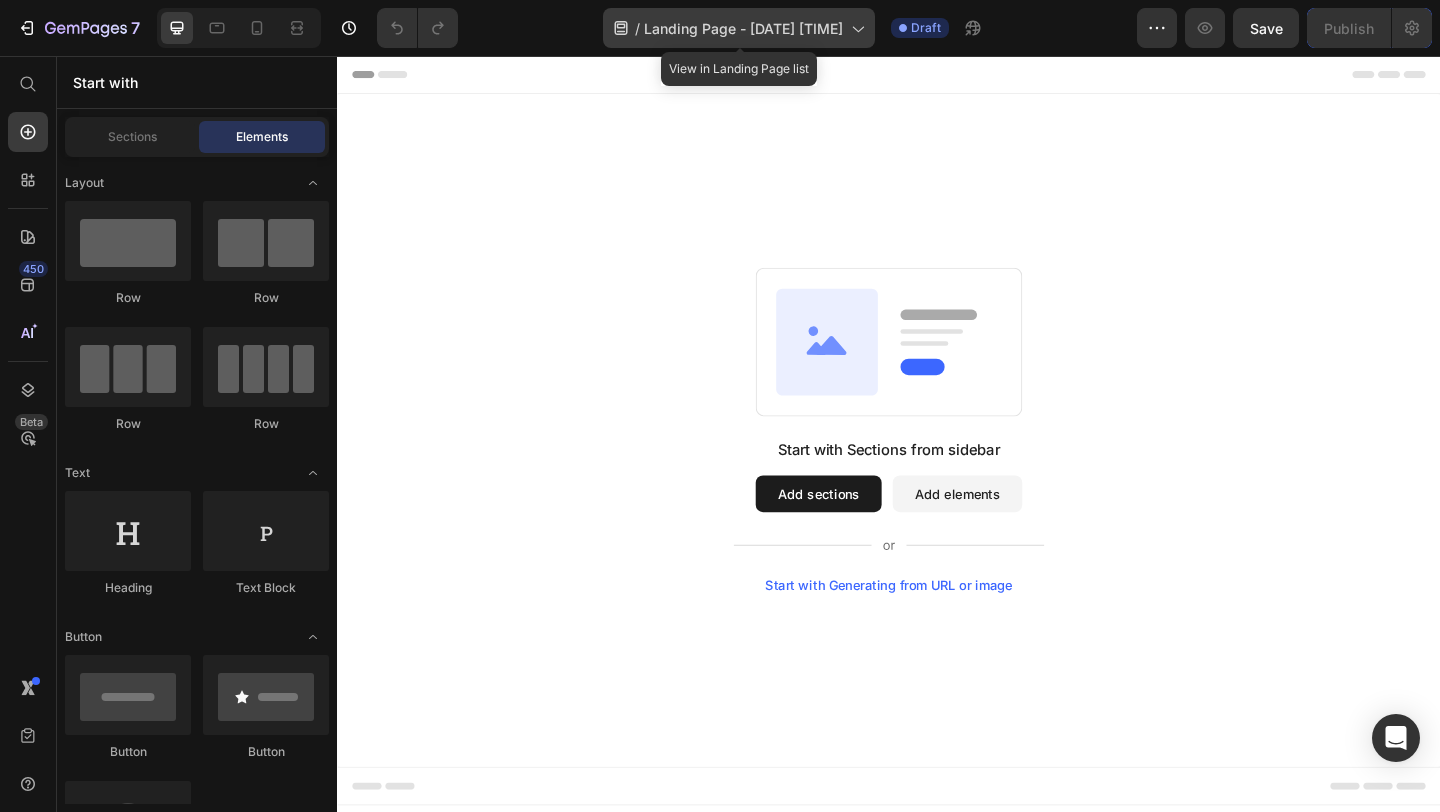 click 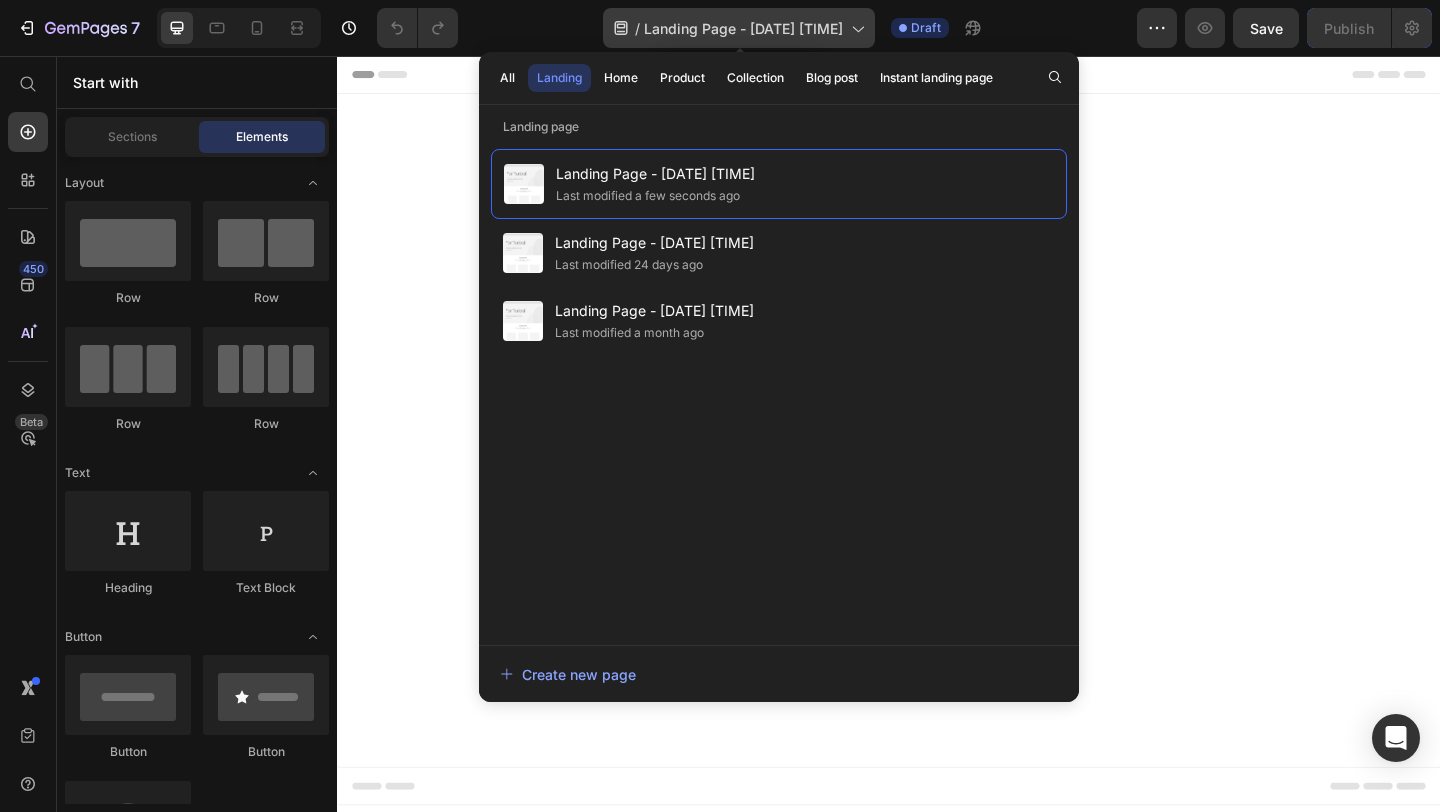 click 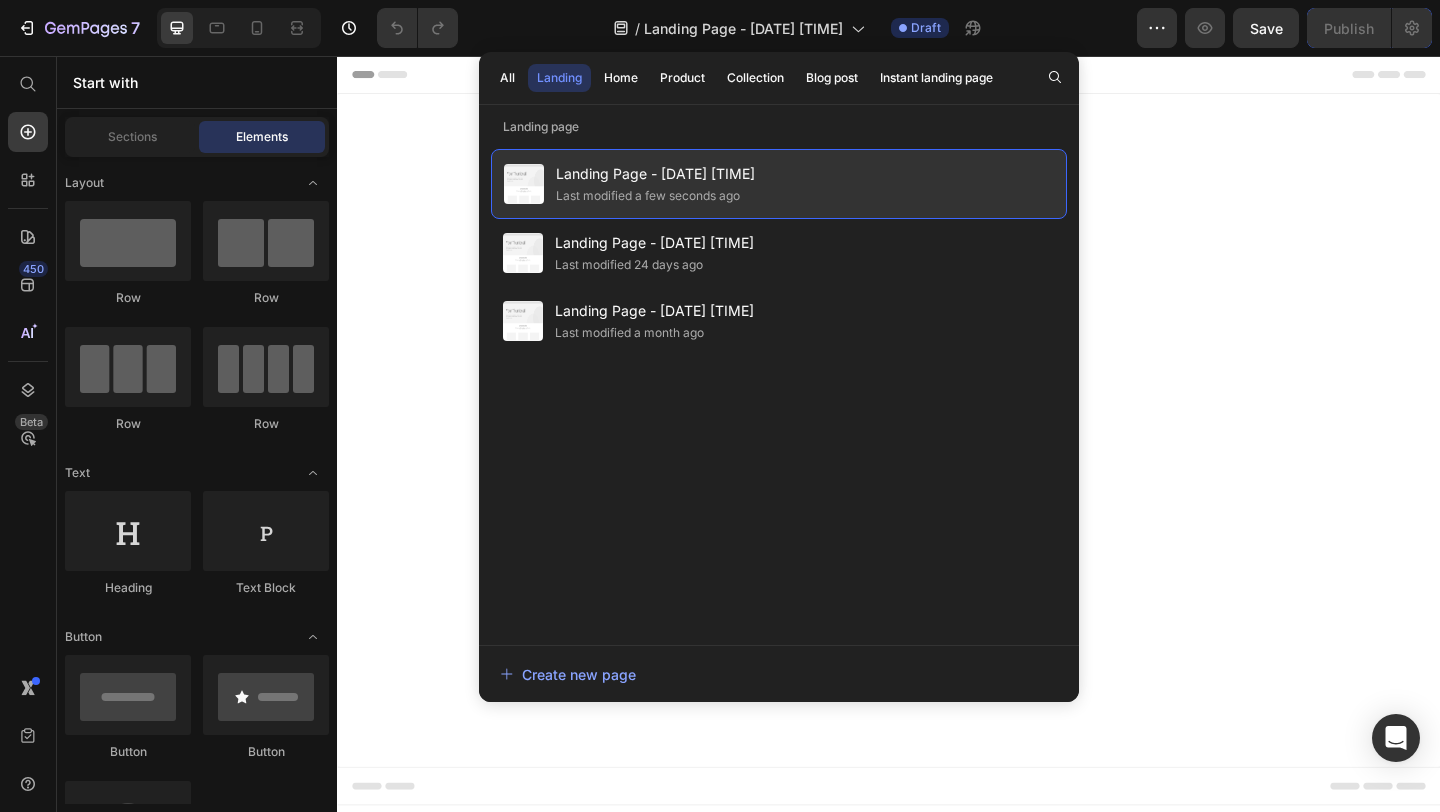 click on "Landing Page - Jul 13, 17:10:35 Last modified a few seconds ago" 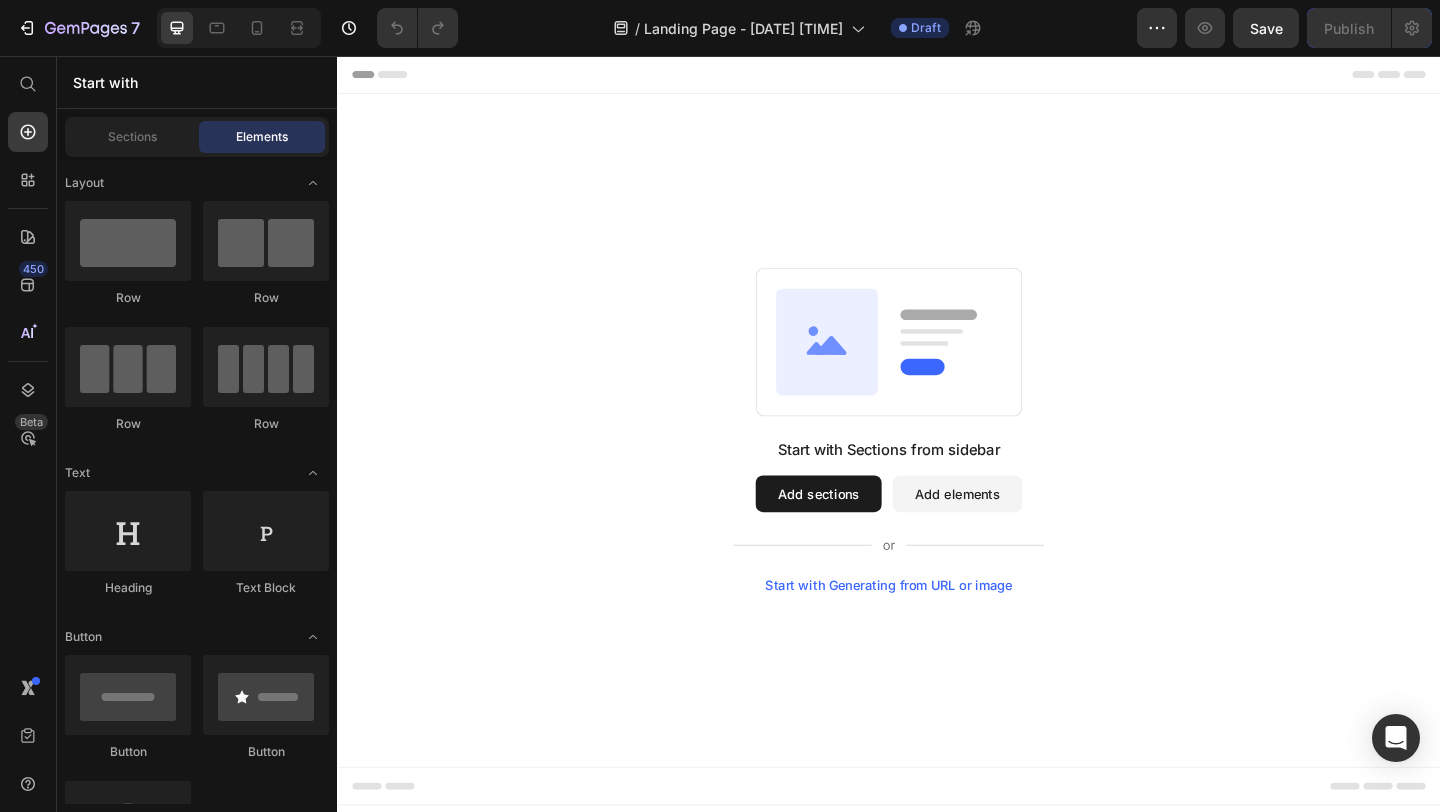 click on "/  Landing Page - Jul 13, 17:10:35 Draft" 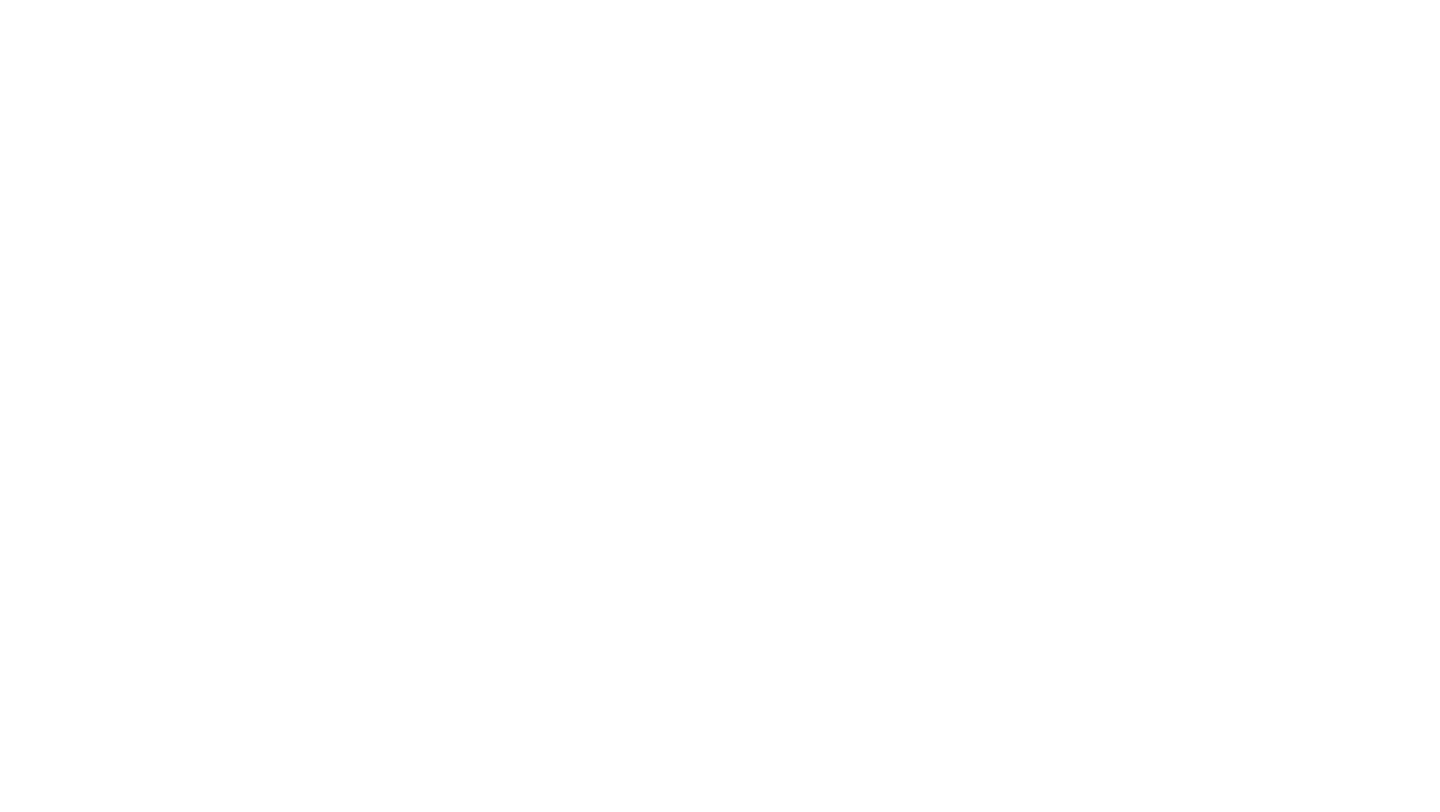 scroll, scrollTop: 0, scrollLeft: 0, axis: both 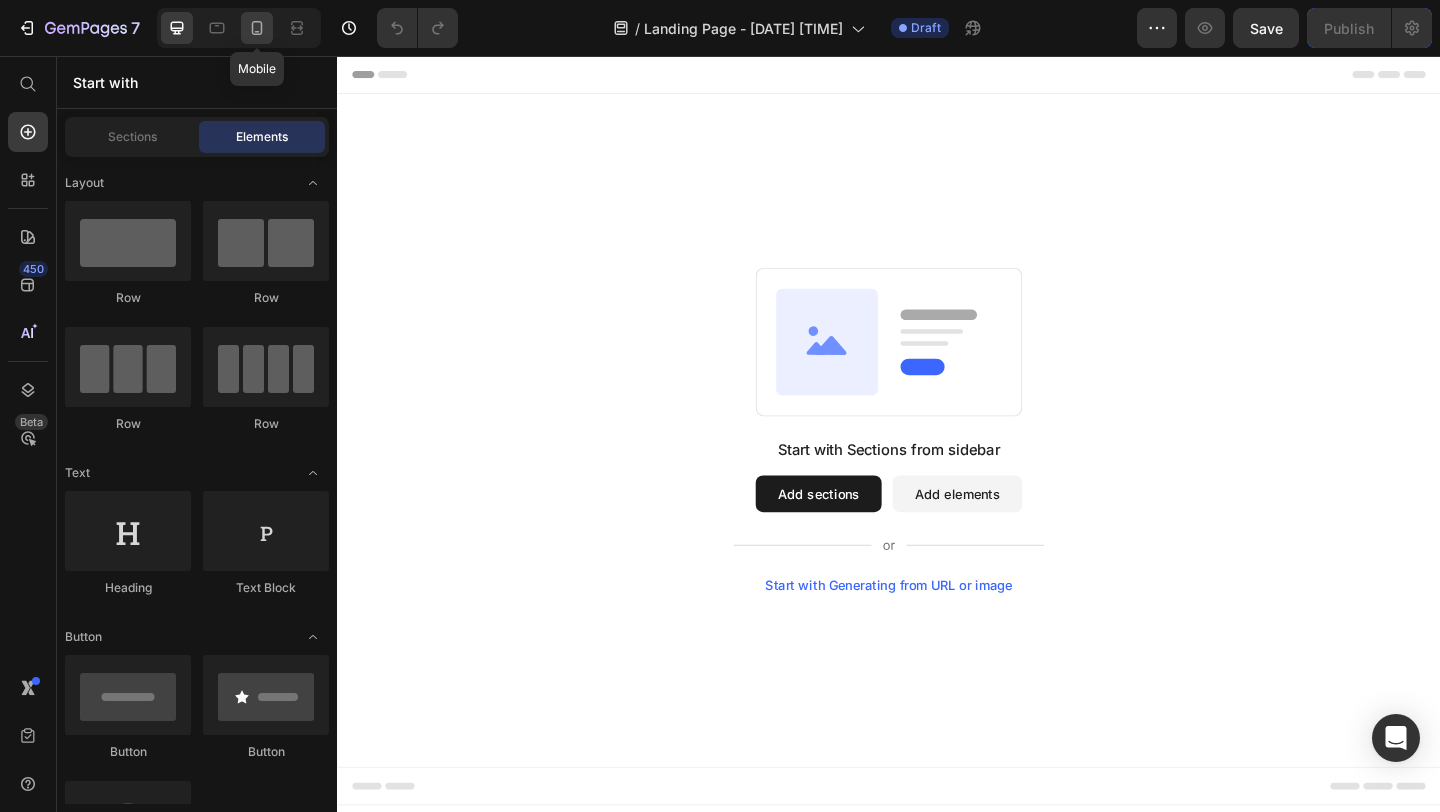 click 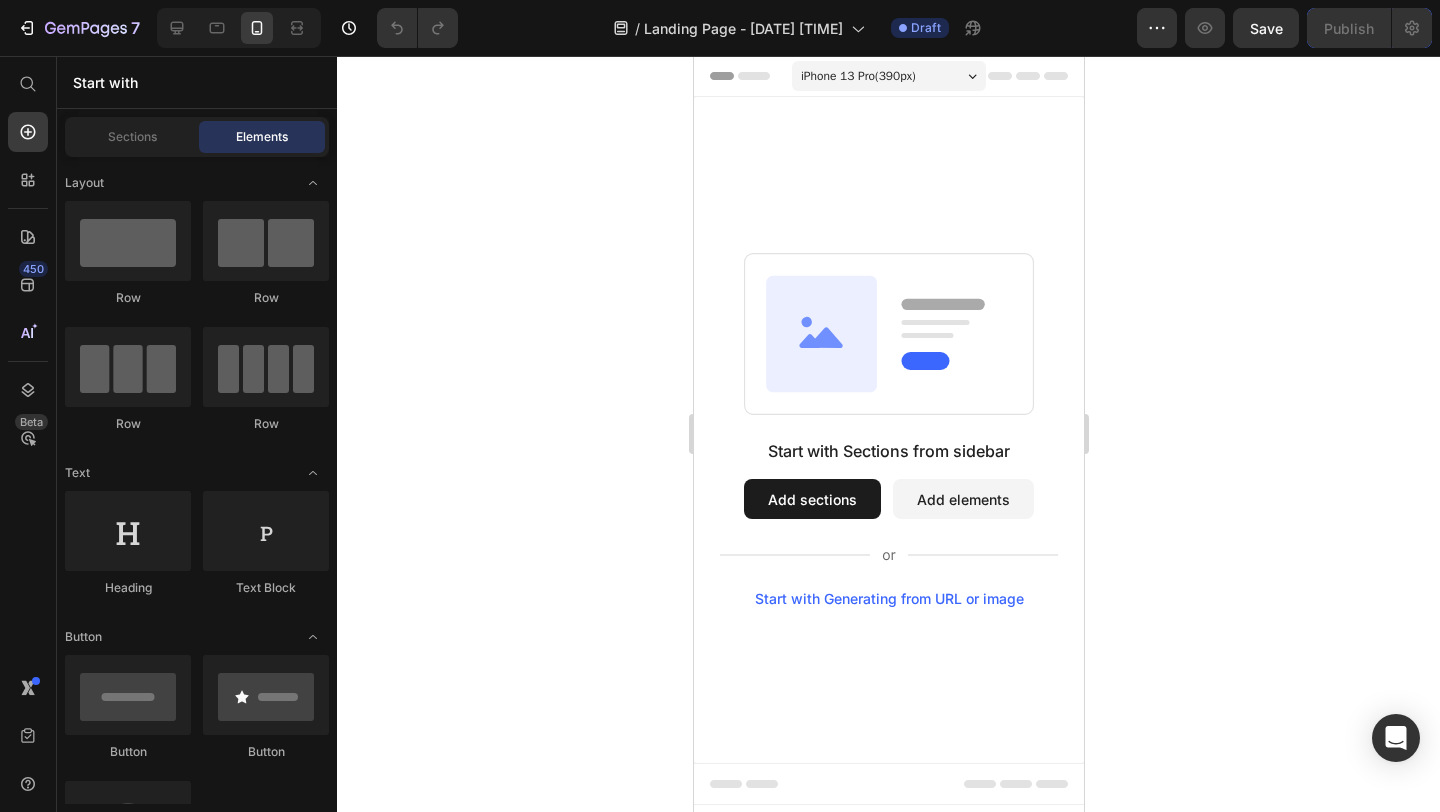 click on "7  Version history  /  Landing Page - Jul 13, 17:10:37 Draft Preview  Save   Publish" 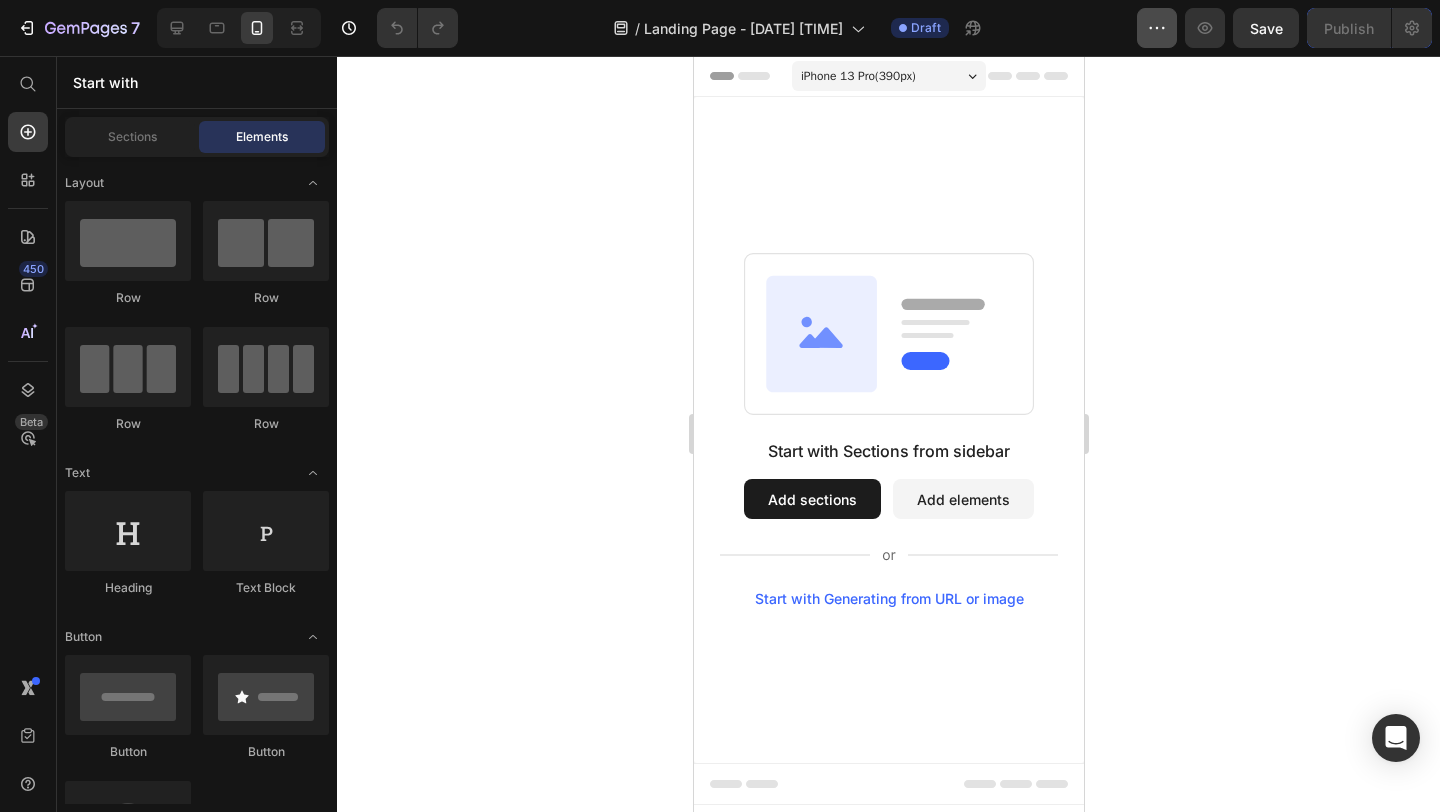 click 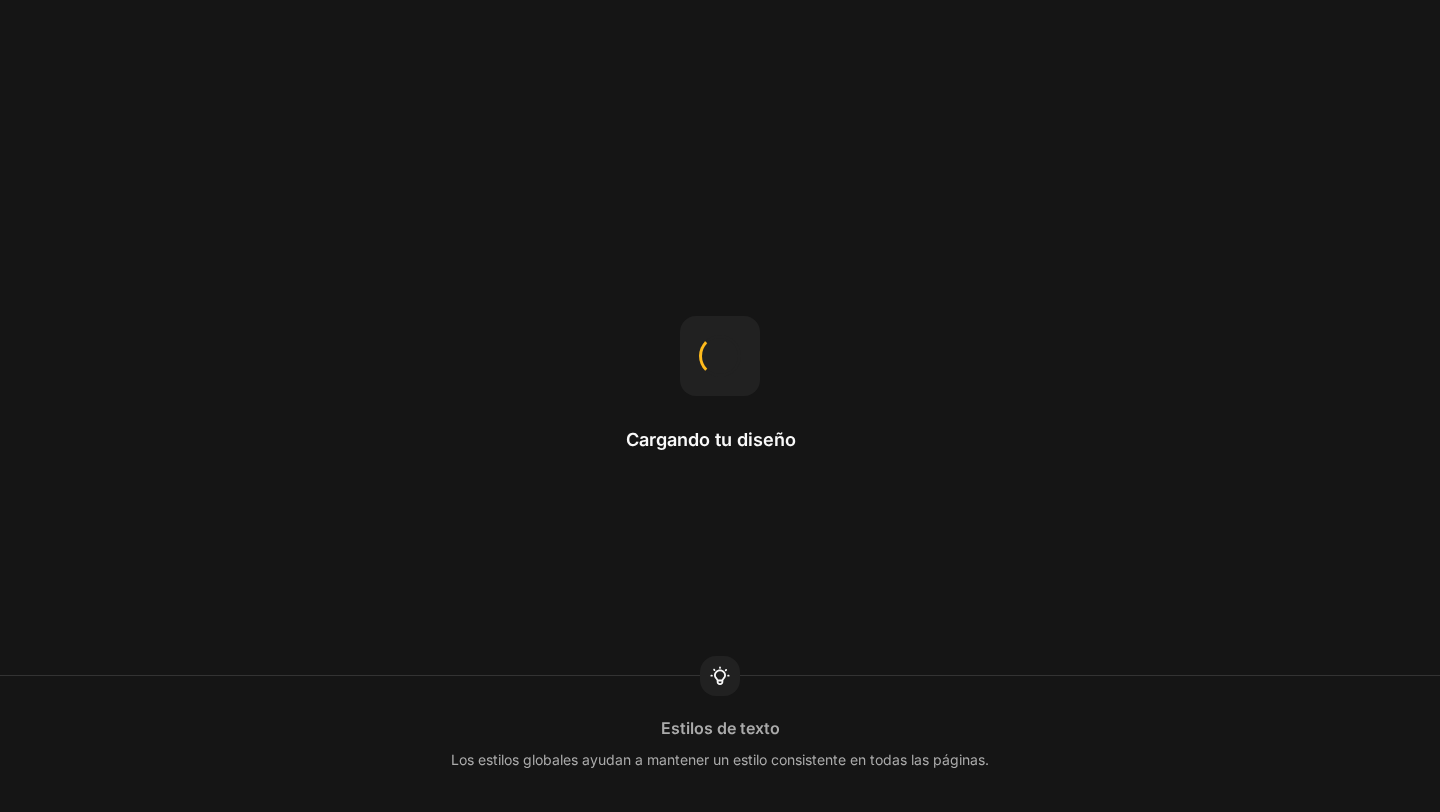 scroll, scrollTop: 0, scrollLeft: 0, axis: both 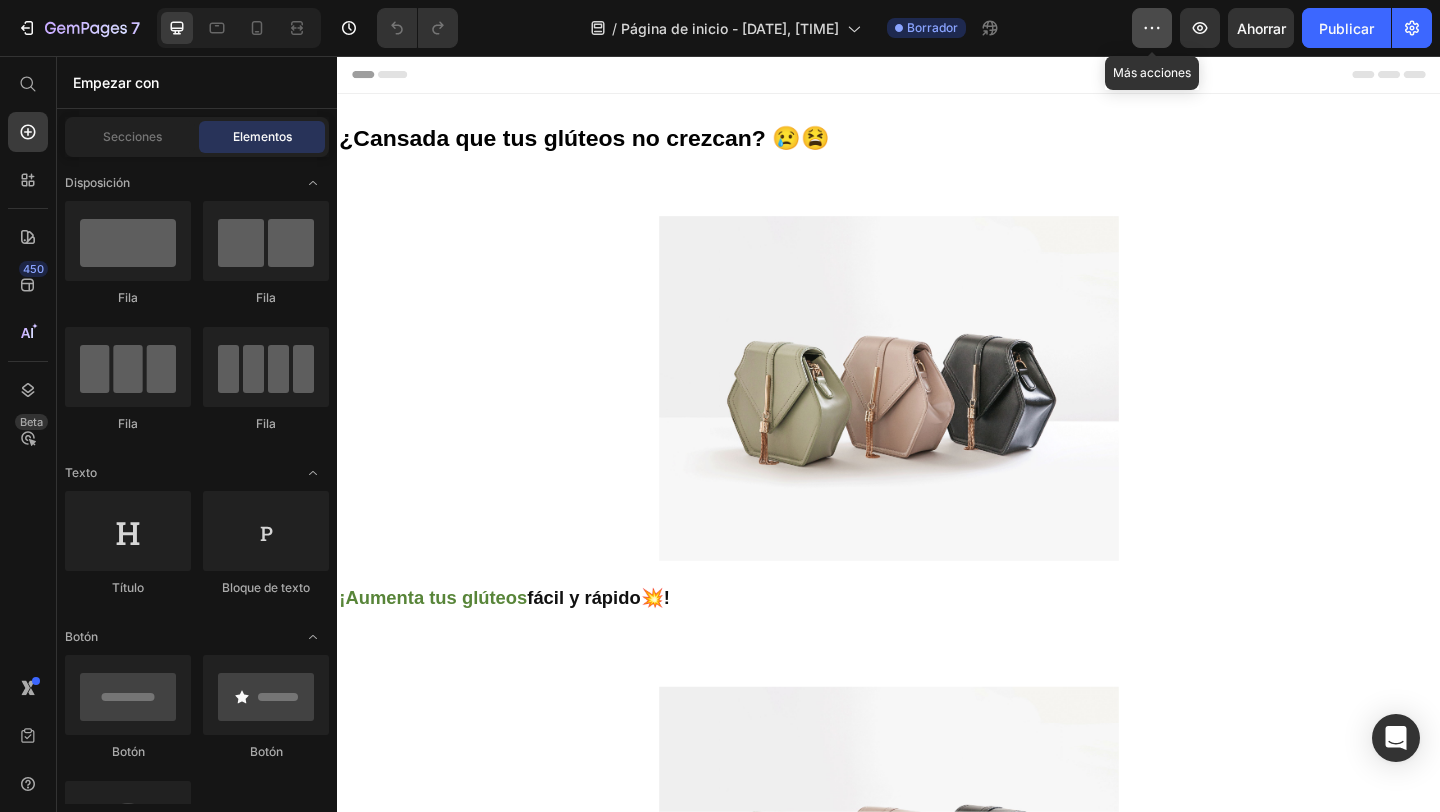 click 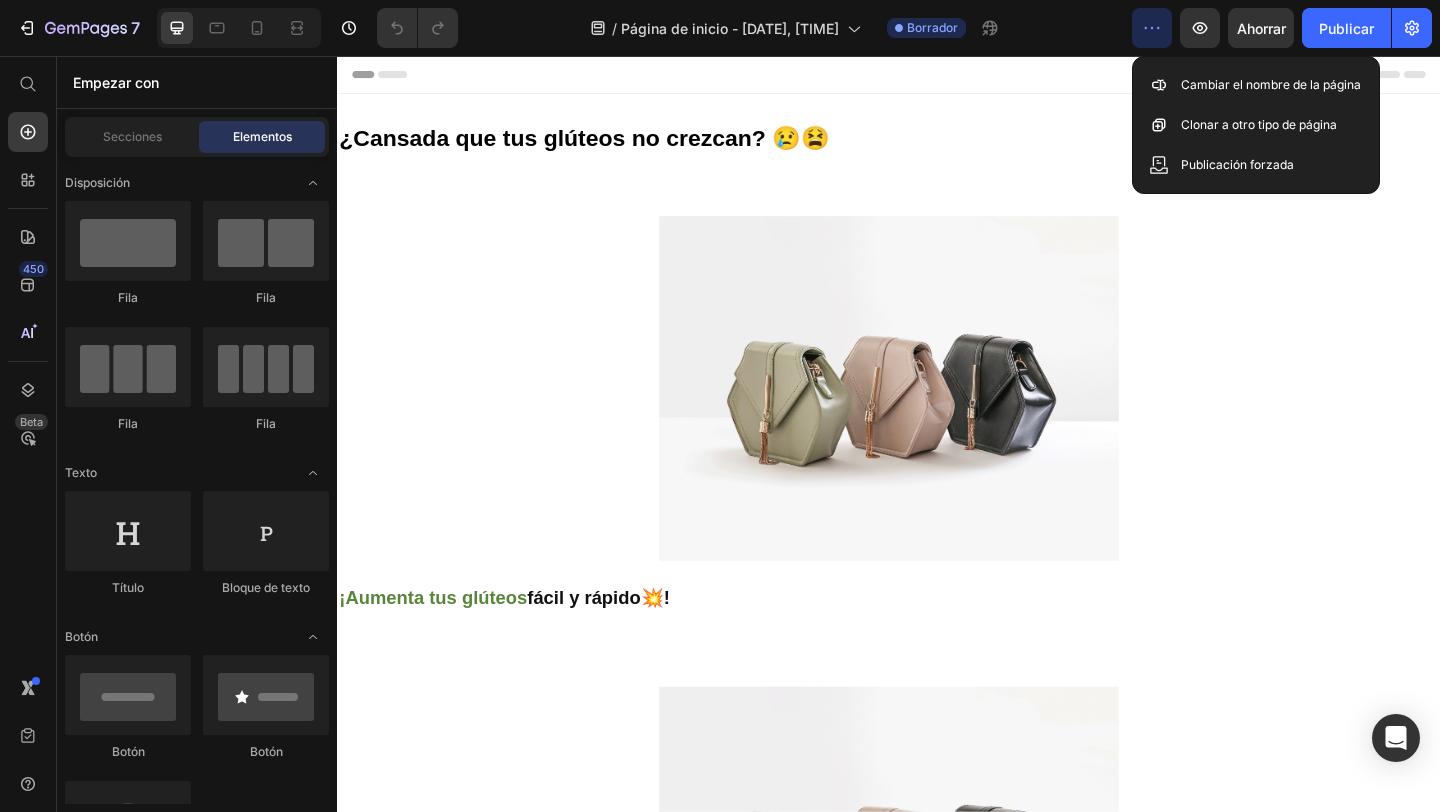 click on "/ Página de inicio - 16 de junio, 11:47:03 Borrador" 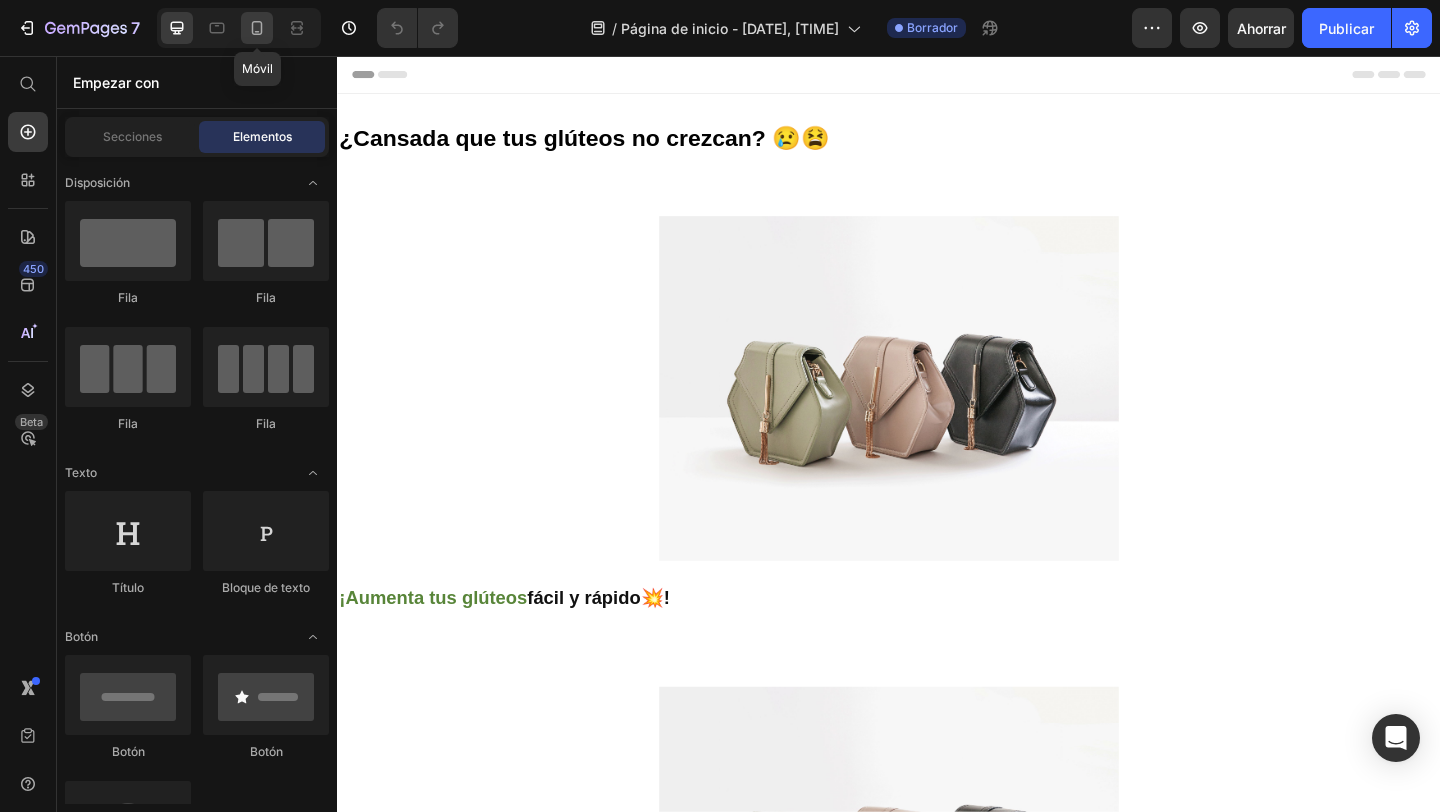 click 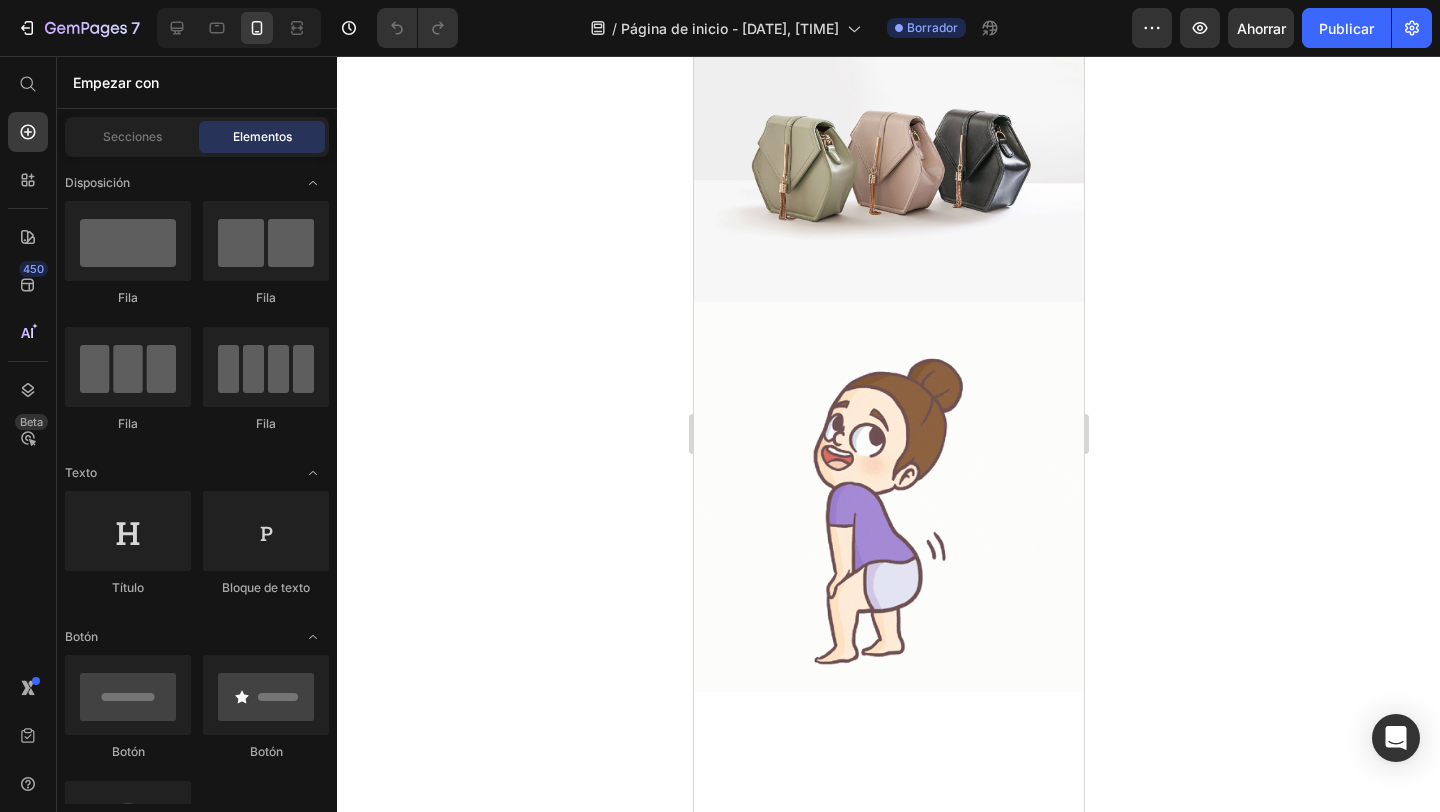 scroll, scrollTop: 0, scrollLeft: 0, axis: both 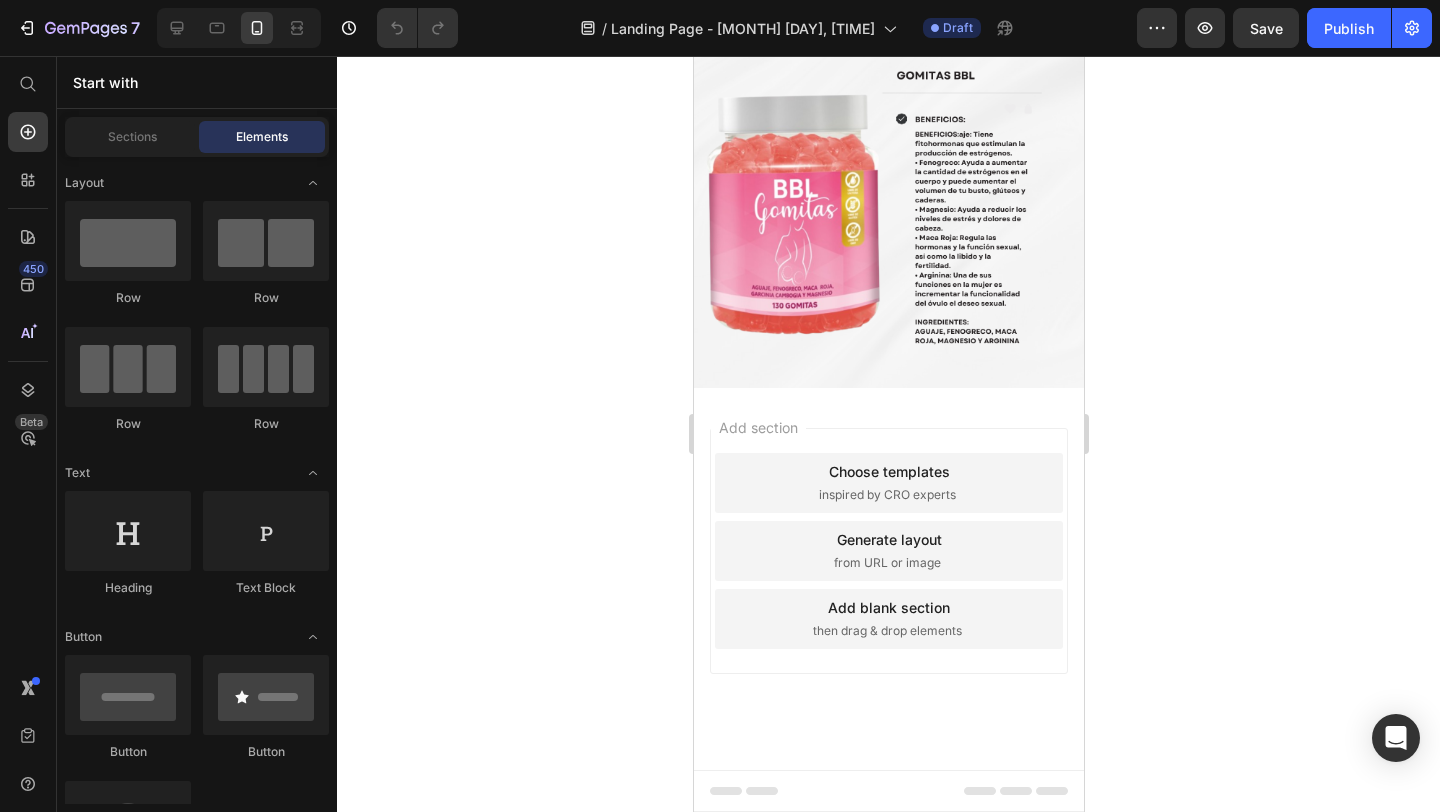 drag, startPoint x: 900, startPoint y: 383, endPoint x: 865, endPoint y: 474, distance: 97.49872 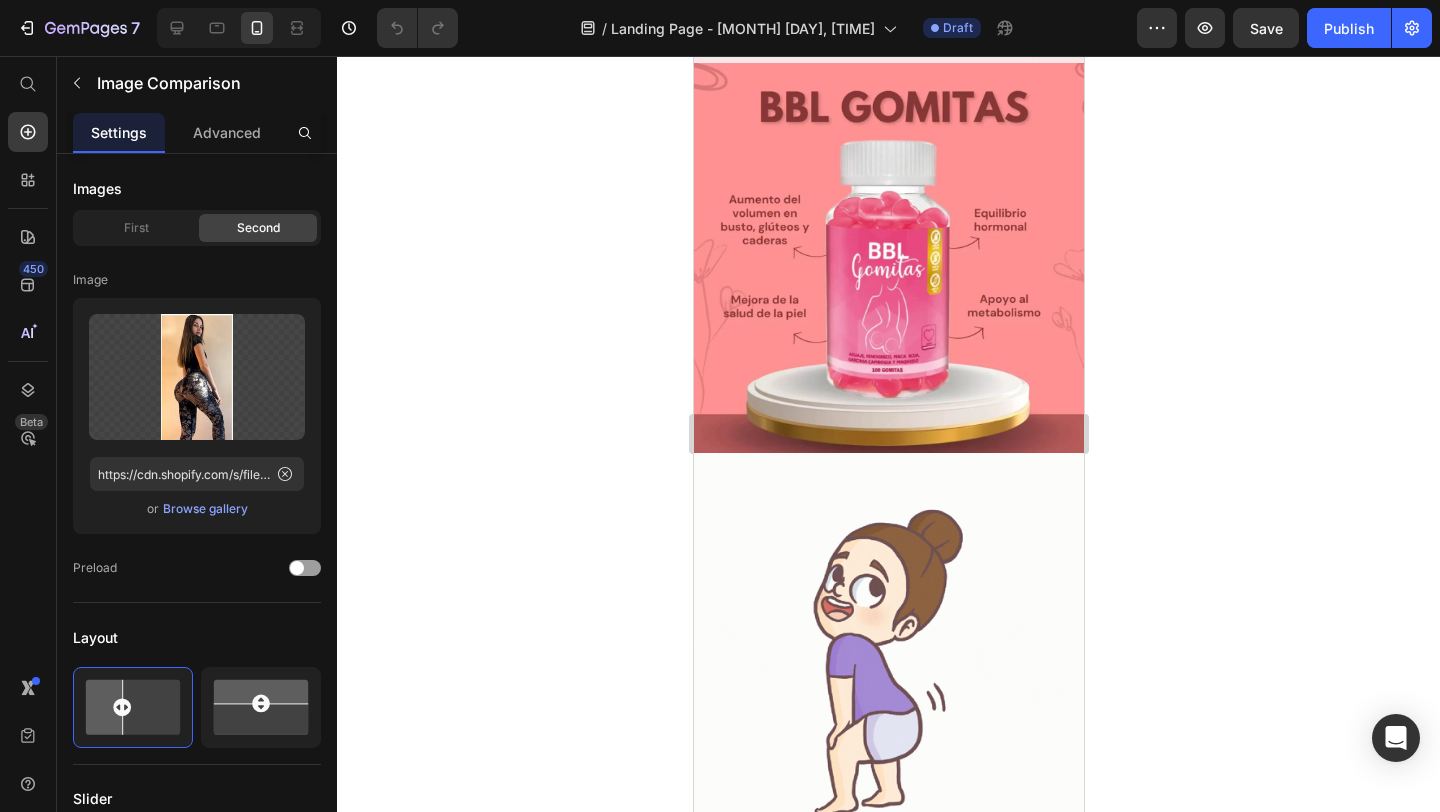 scroll, scrollTop: 0, scrollLeft: 0, axis: both 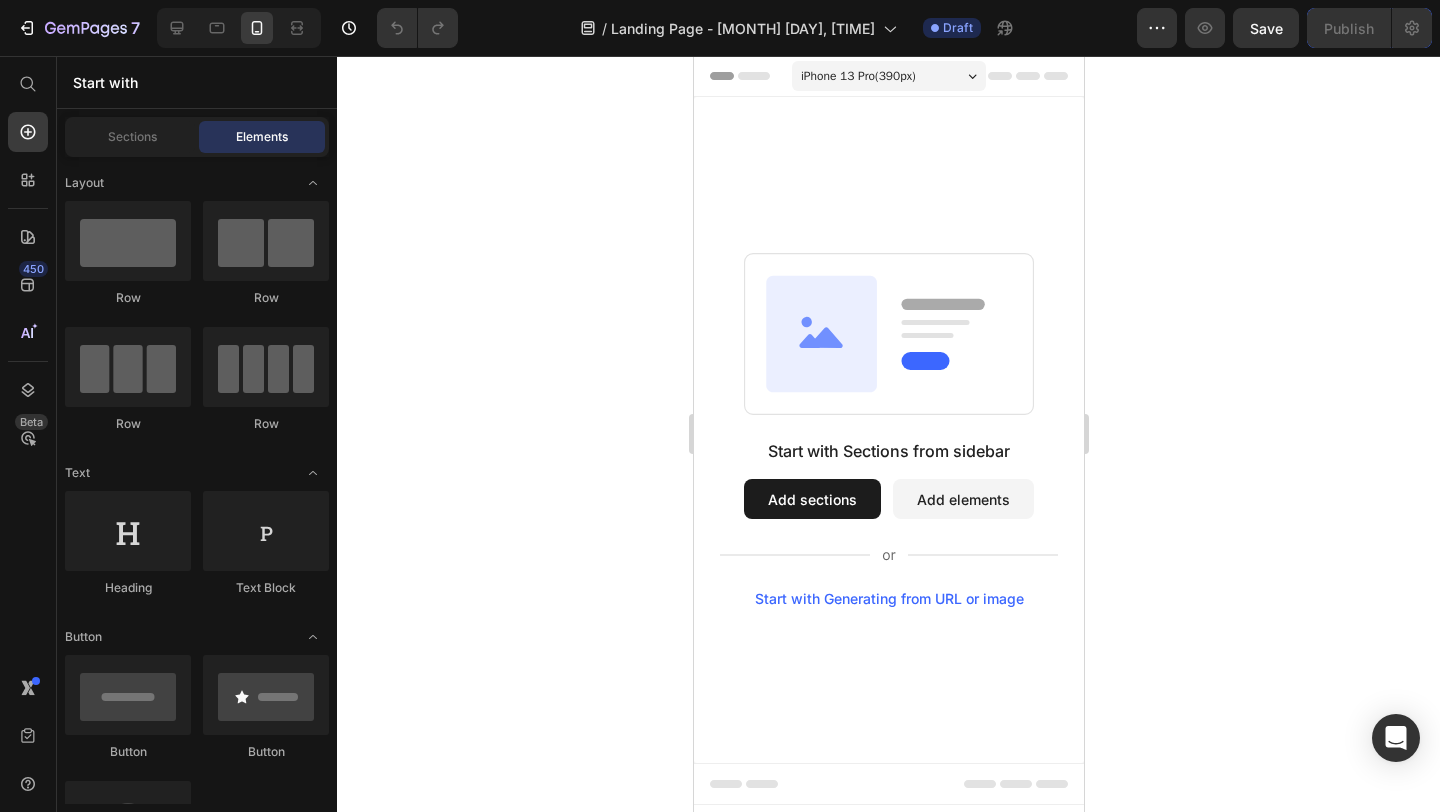 click on "/  Landing Page - [DATE], [TIME] Draft" 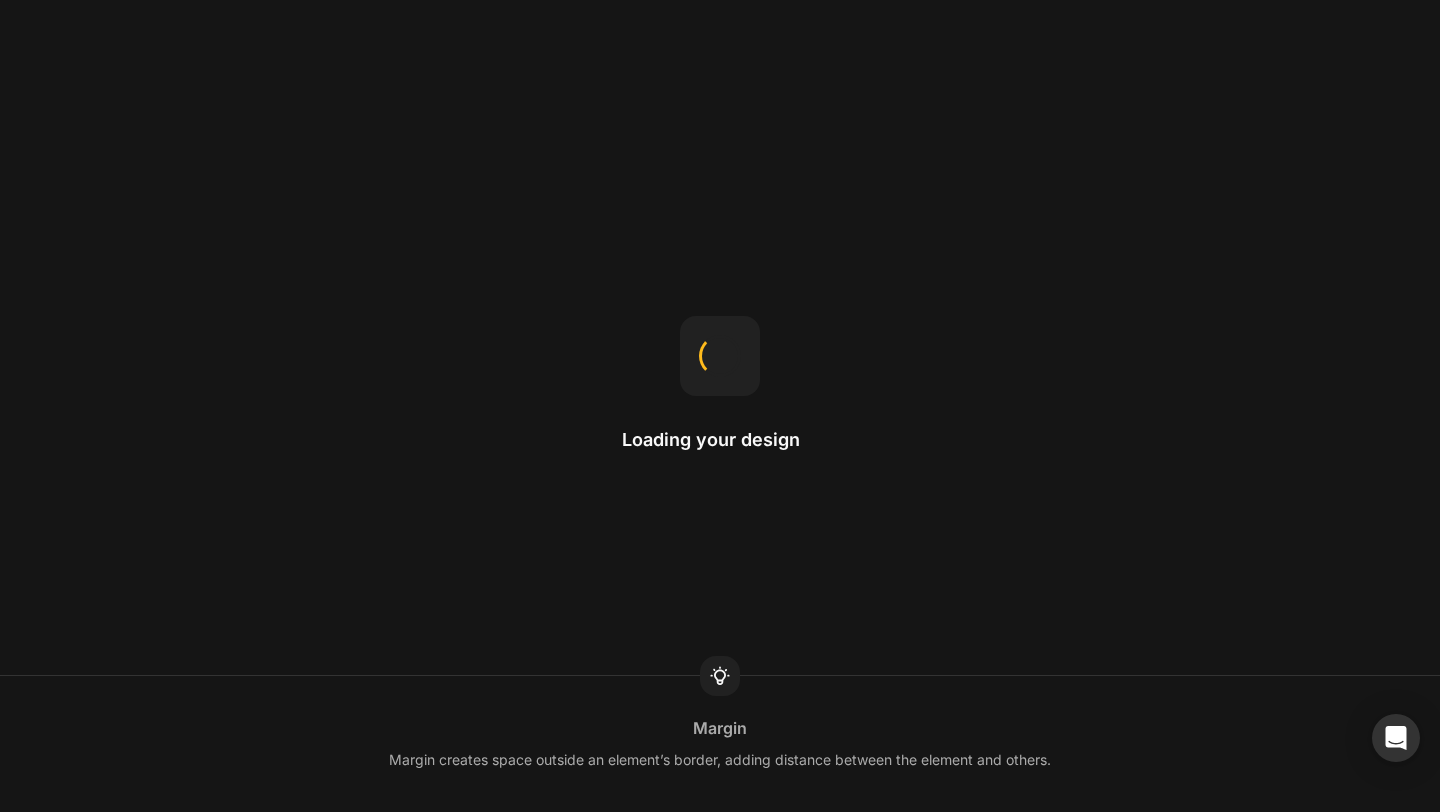 scroll, scrollTop: 0, scrollLeft: 0, axis: both 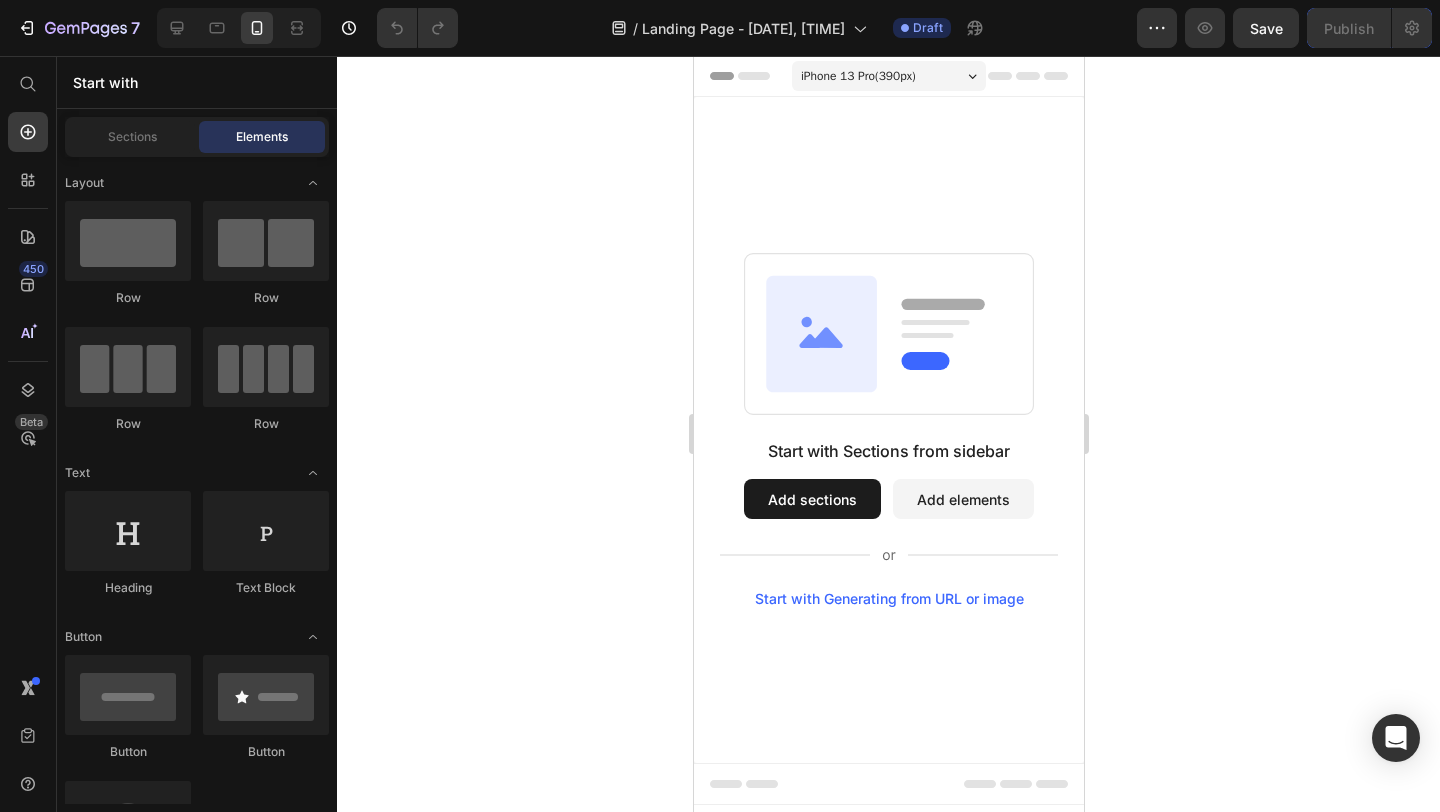 click on "Add sections" at bounding box center [811, 499] 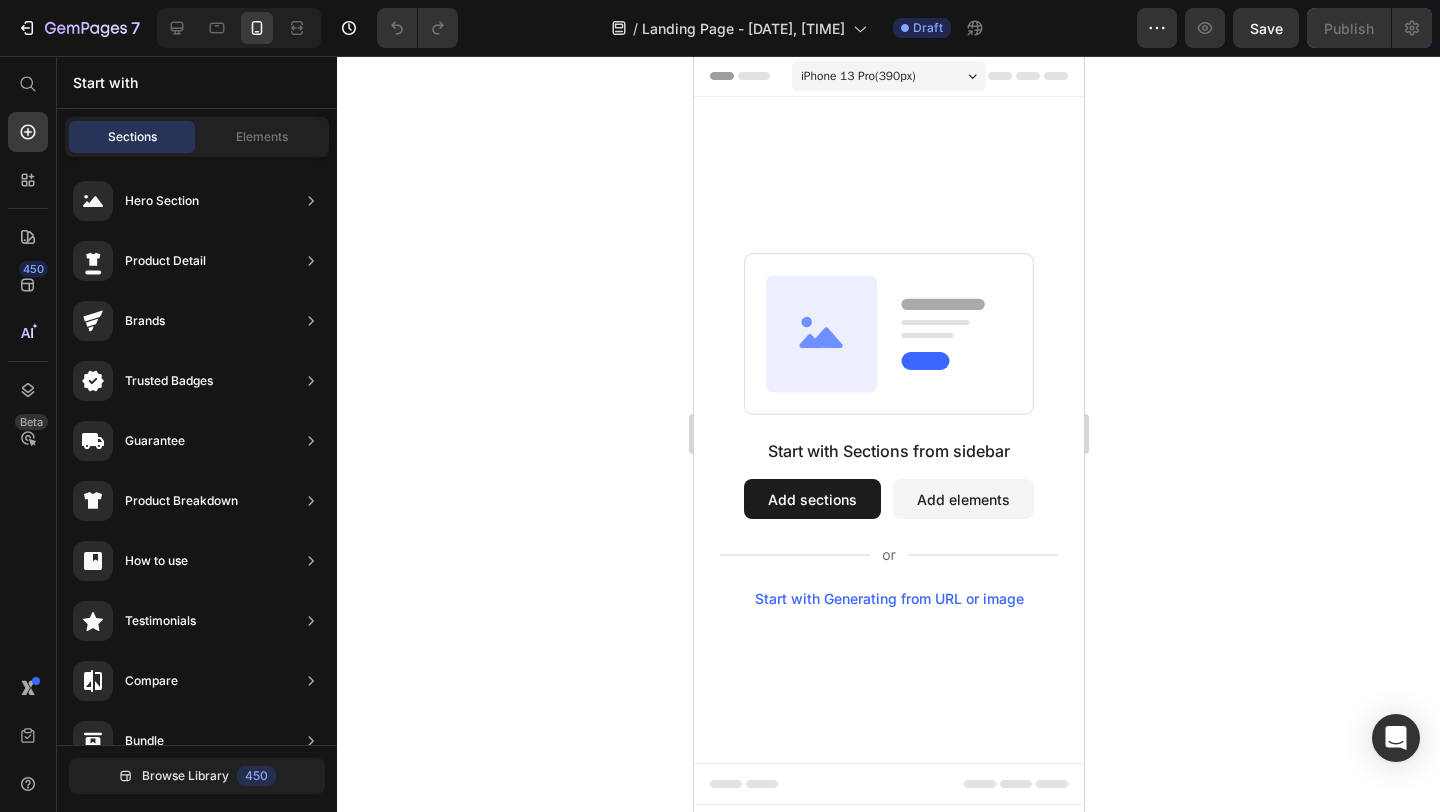 click on "Add sections" at bounding box center (811, 499) 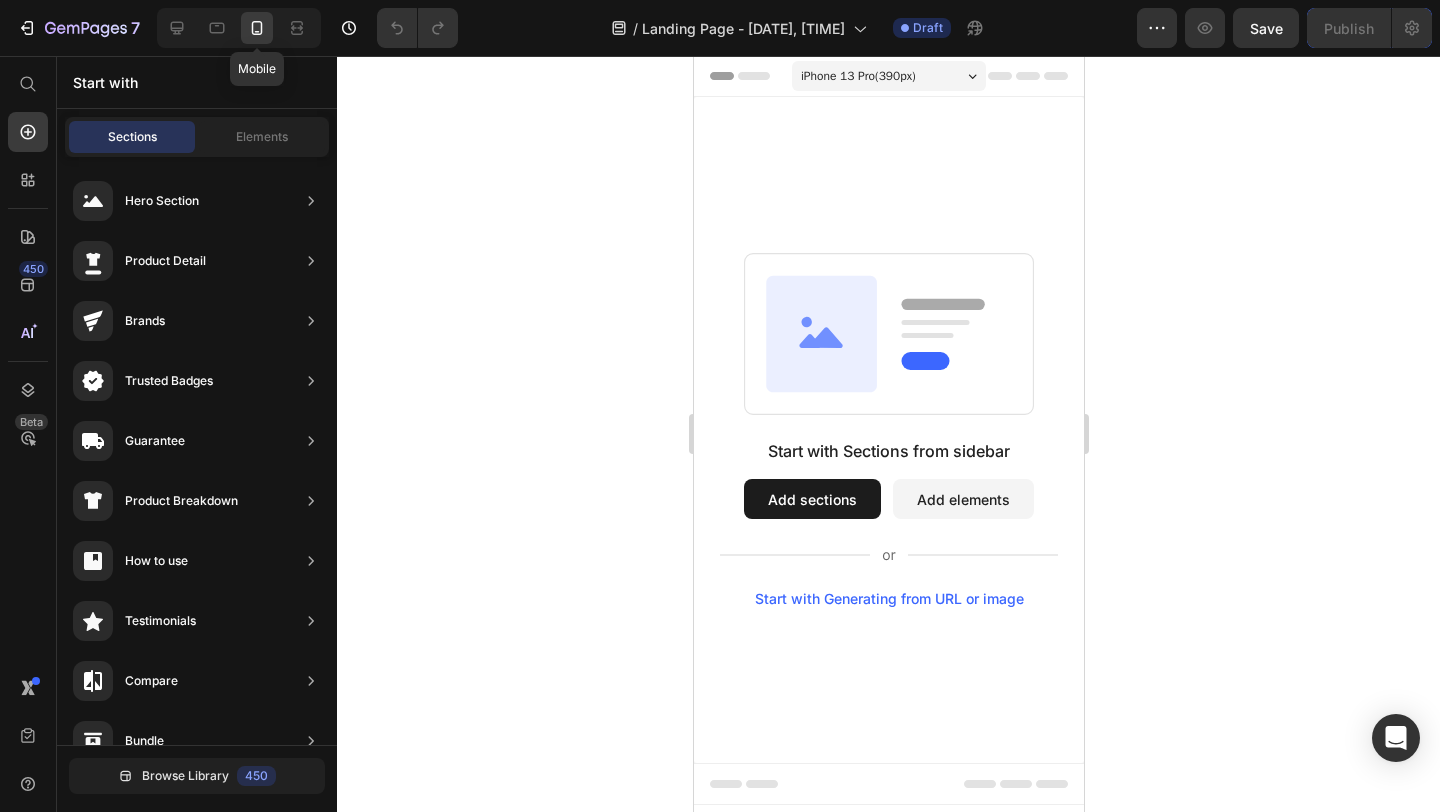 click 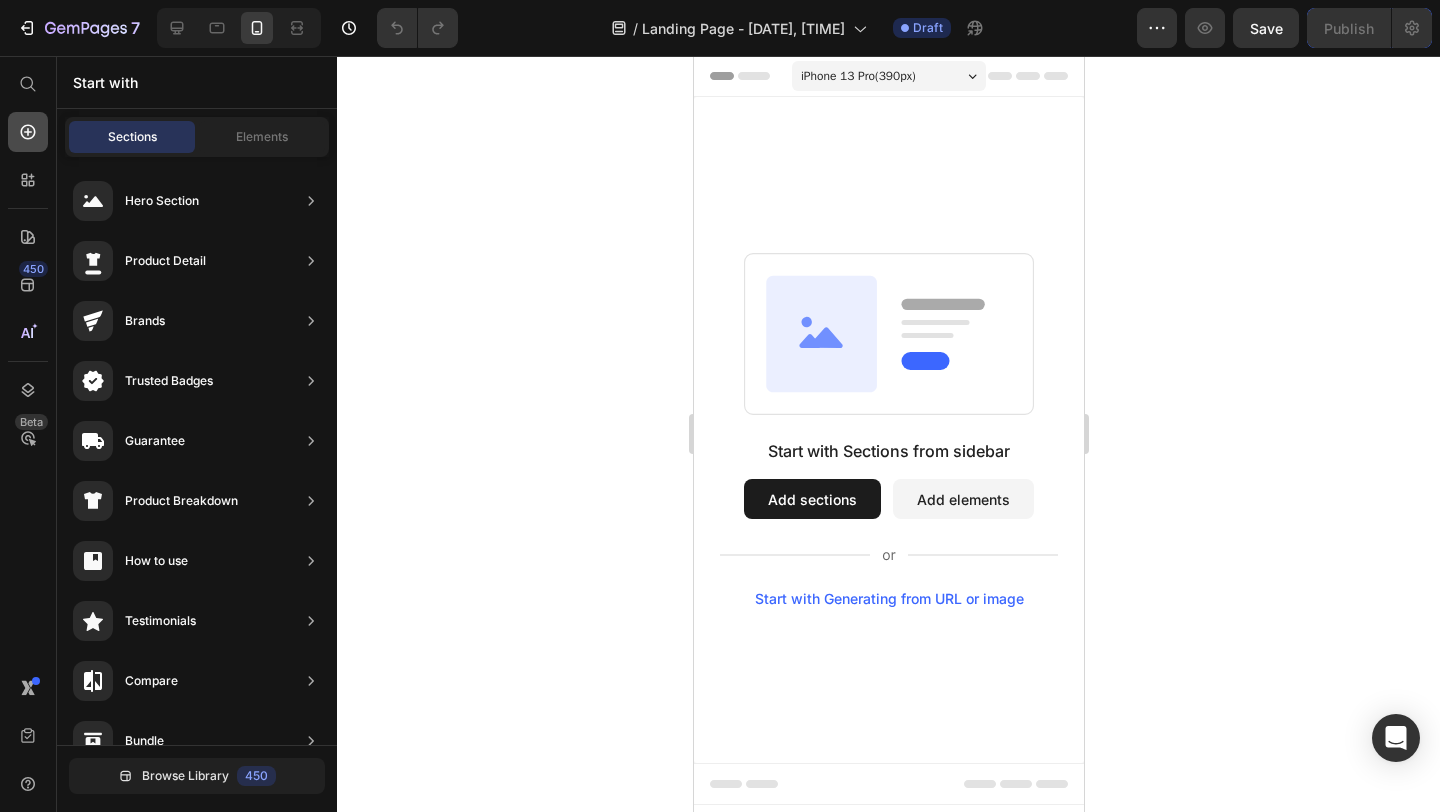 click 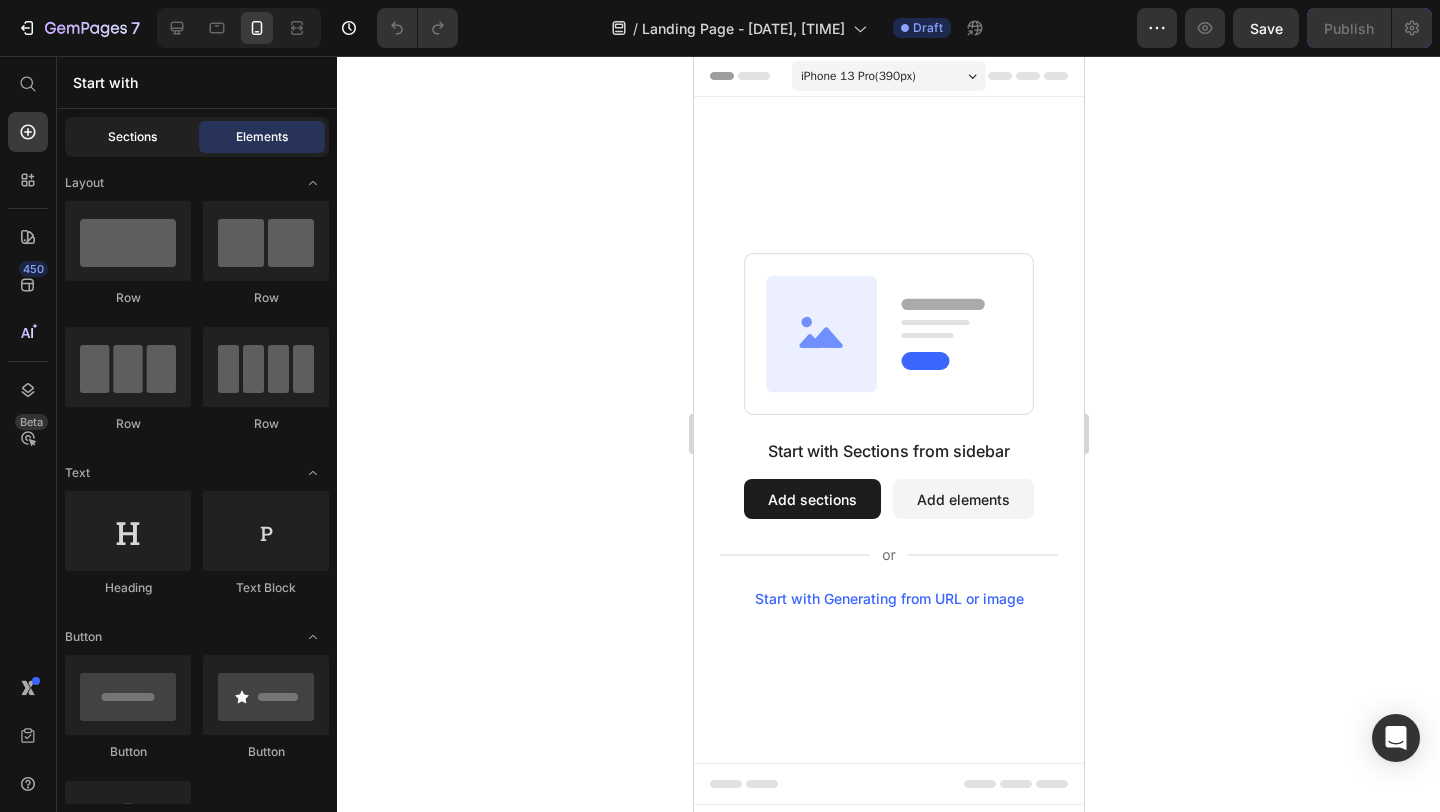 click on "Sections" at bounding box center [132, 137] 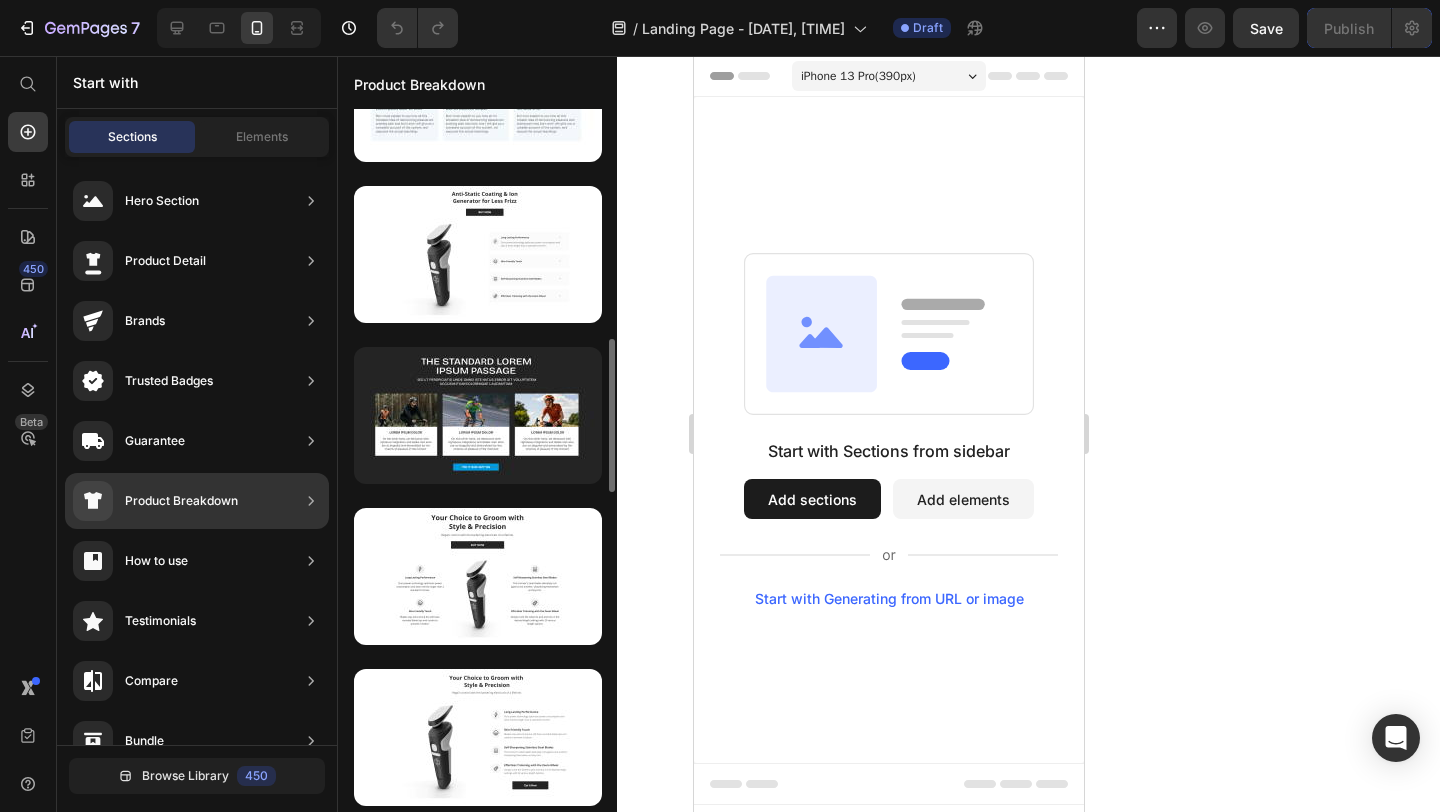 scroll, scrollTop: 923, scrollLeft: 0, axis: vertical 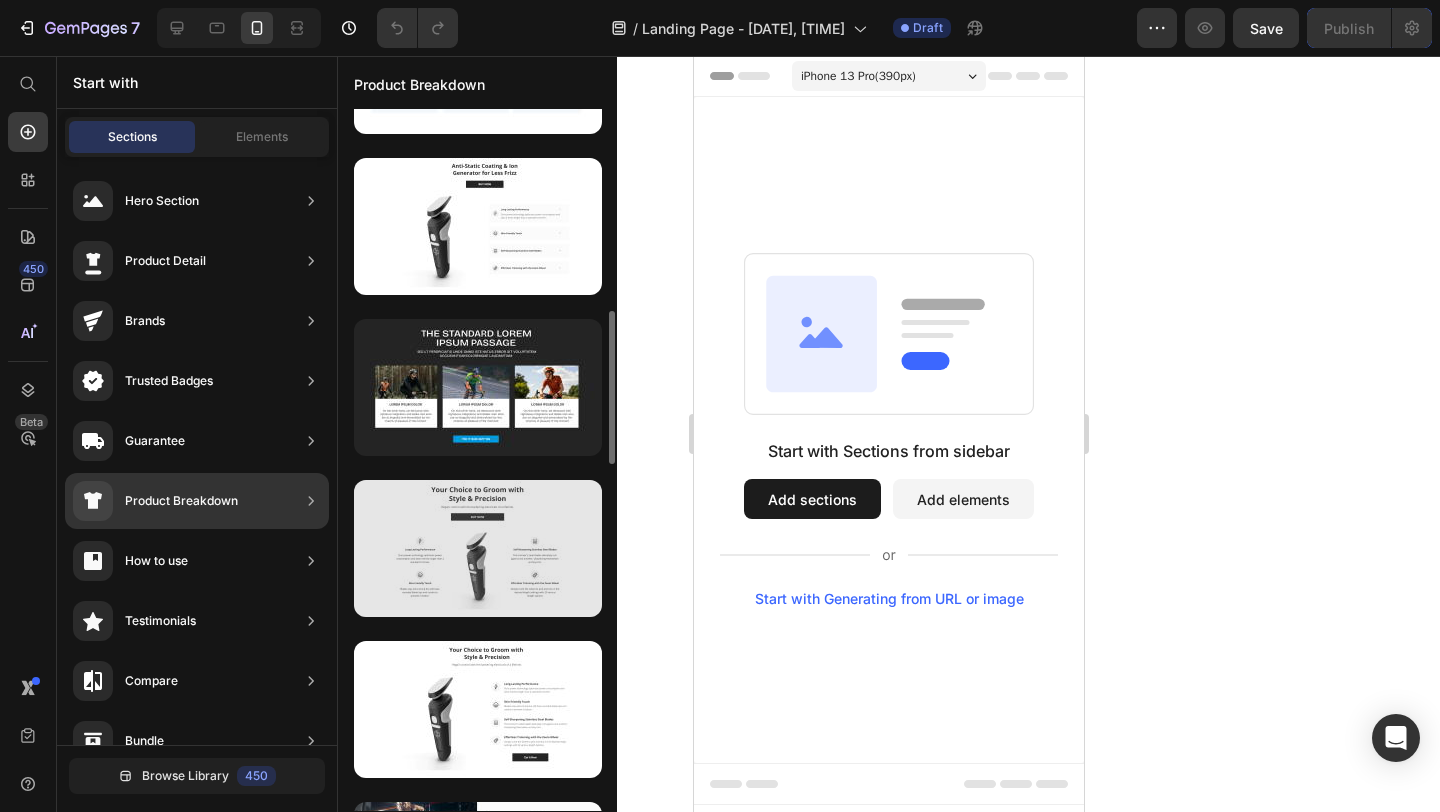 click at bounding box center [478, 548] 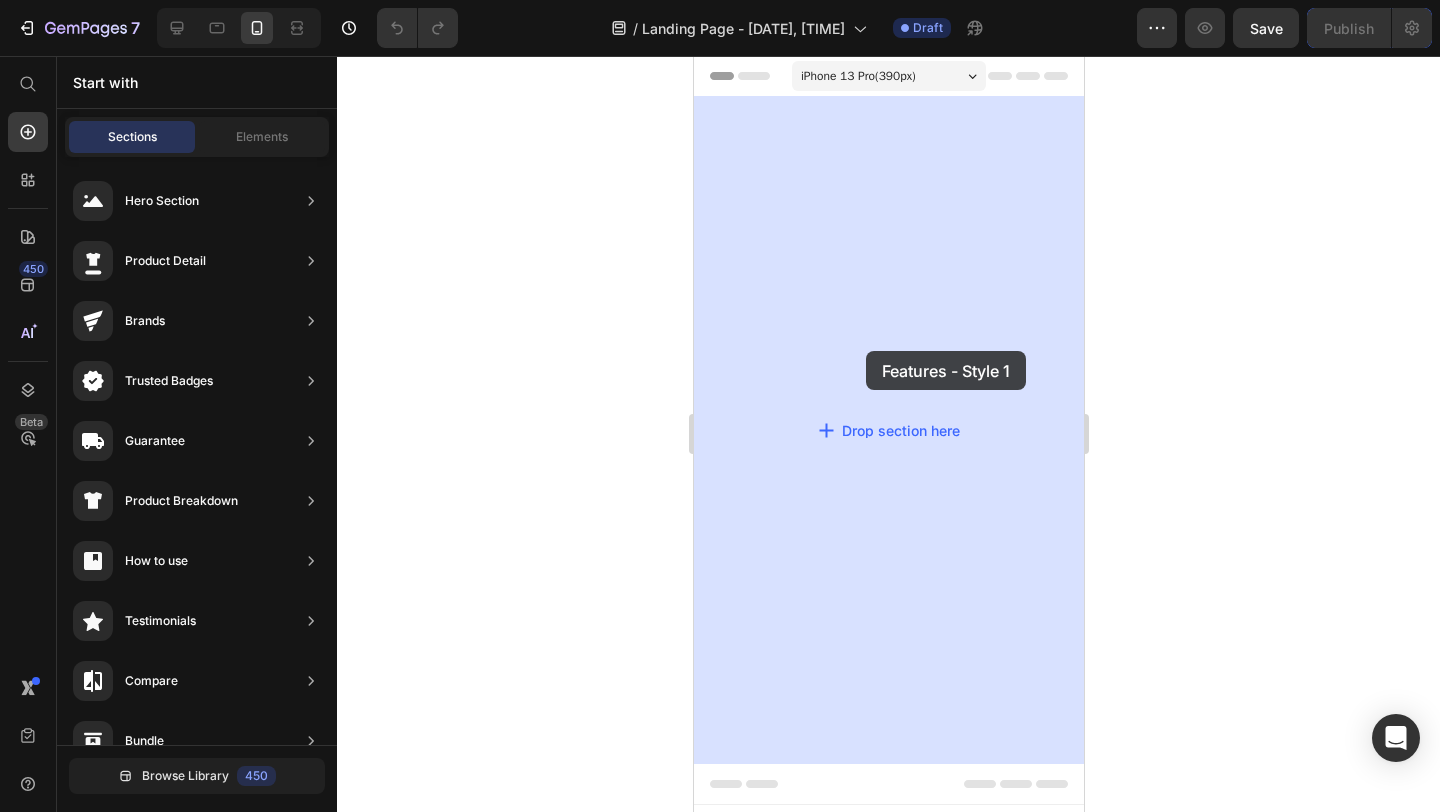 drag, startPoint x: 1223, startPoint y: 606, endPoint x: 864, endPoint y: 351, distance: 440.3476 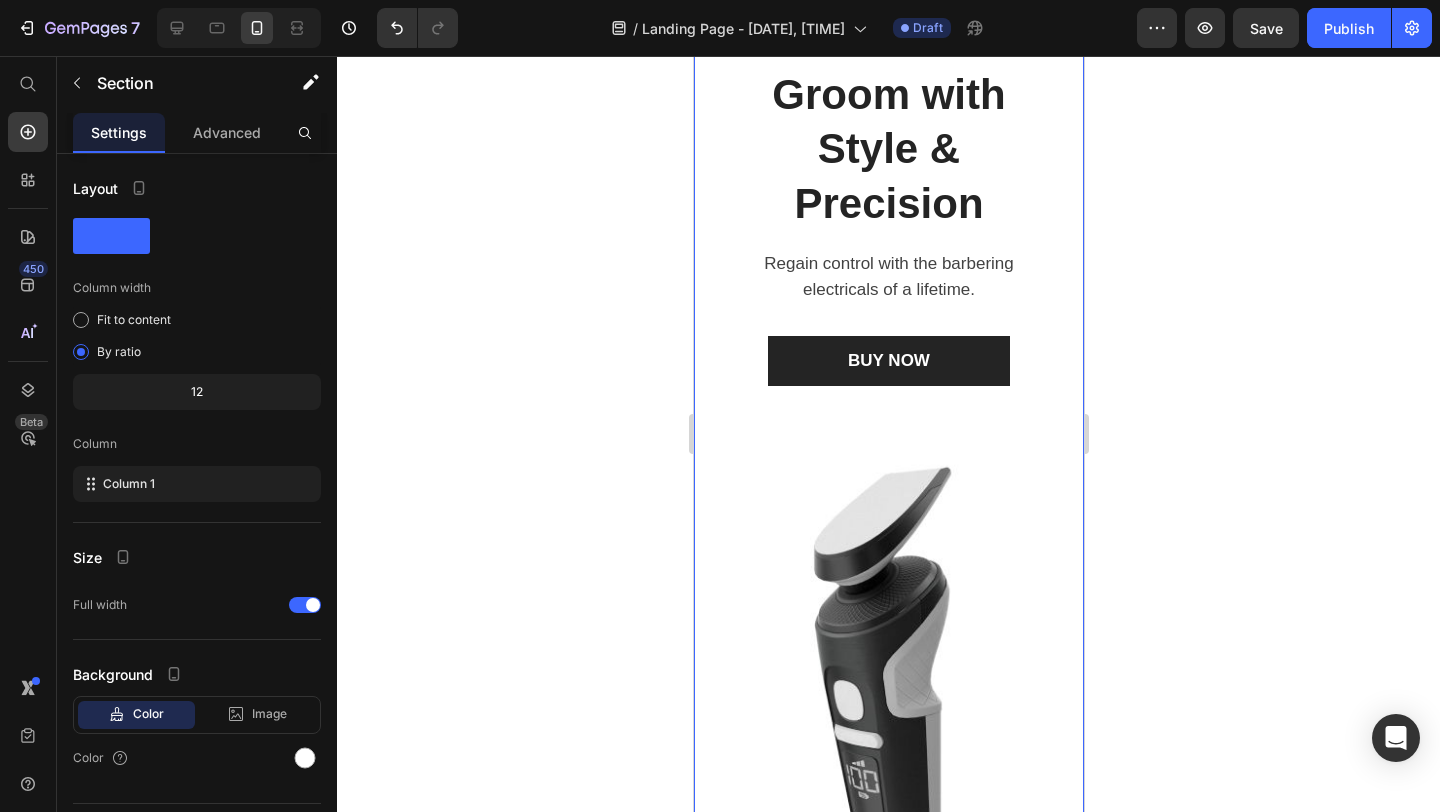 scroll, scrollTop: 217, scrollLeft: 0, axis: vertical 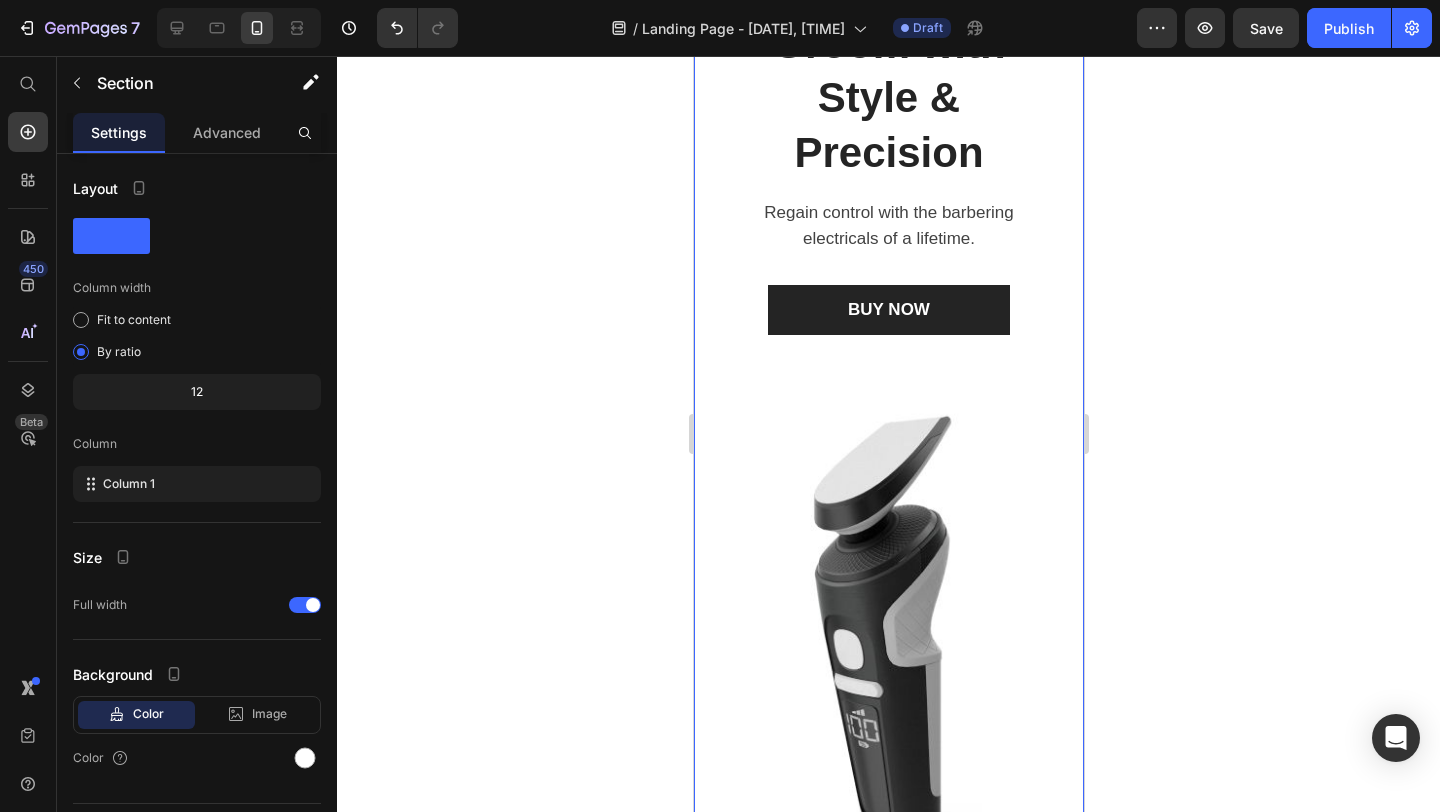 click at bounding box center [888, 652] 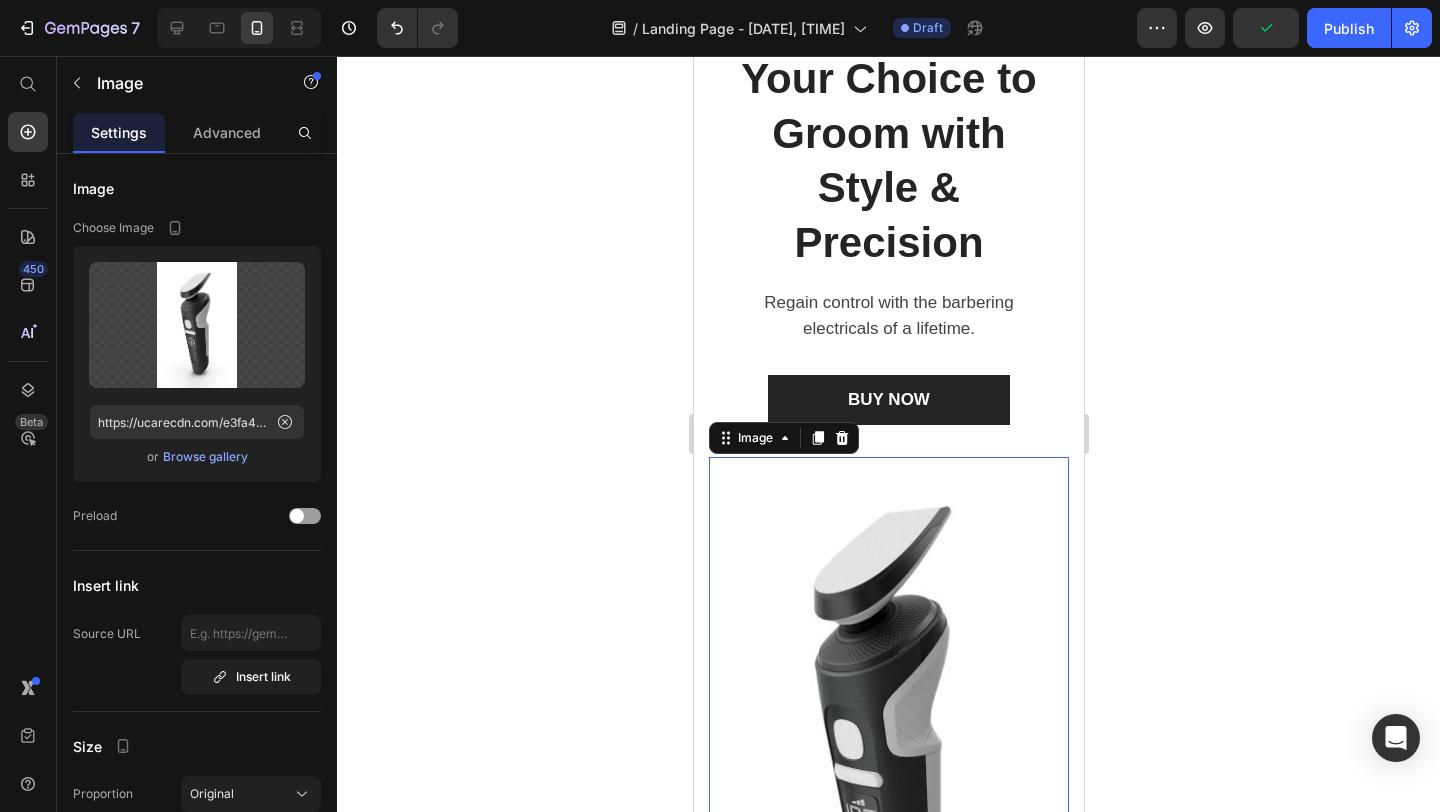 scroll, scrollTop: 0, scrollLeft: 0, axis: both 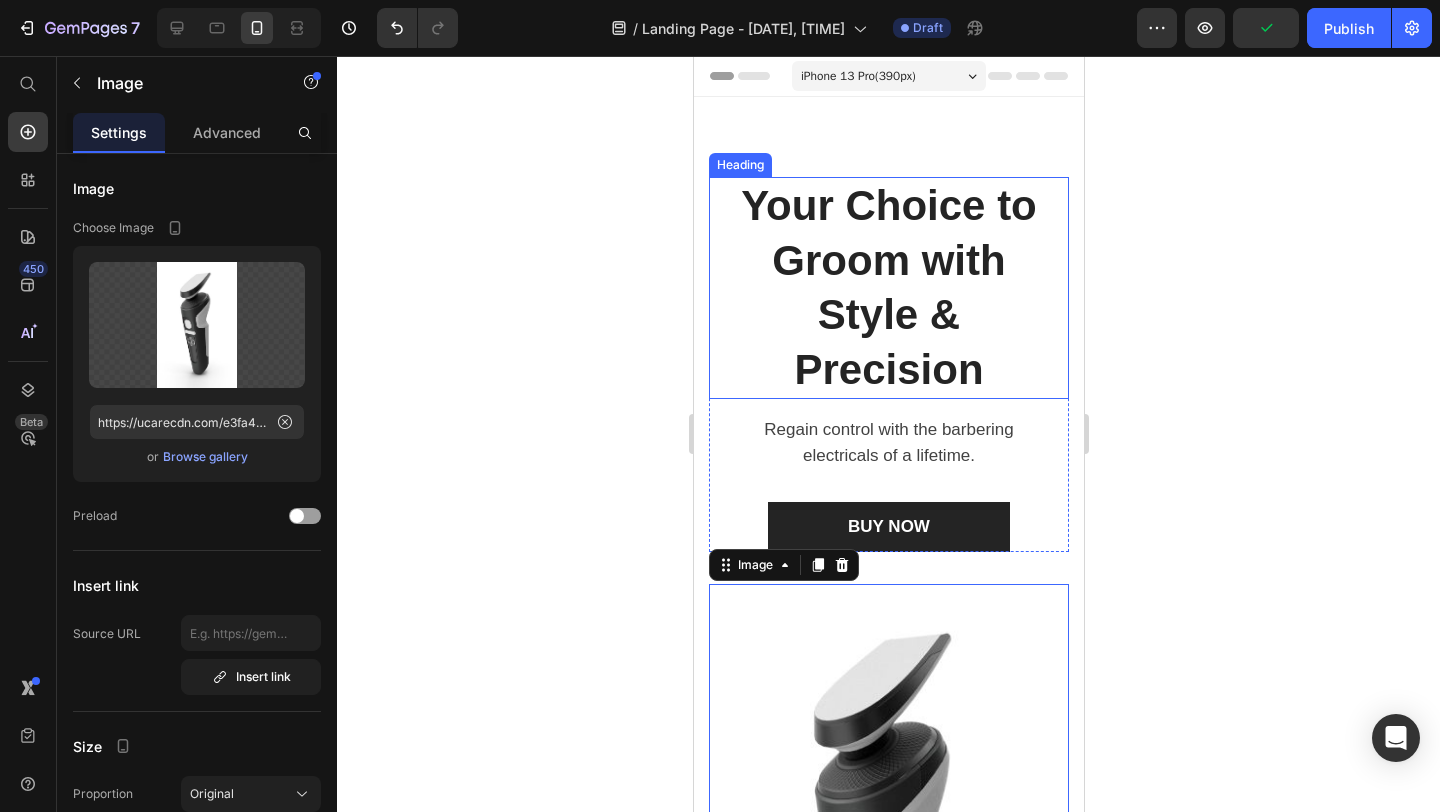 click on "Your Choice to Groom with Style & Precision" at bounding box center (888, 288) 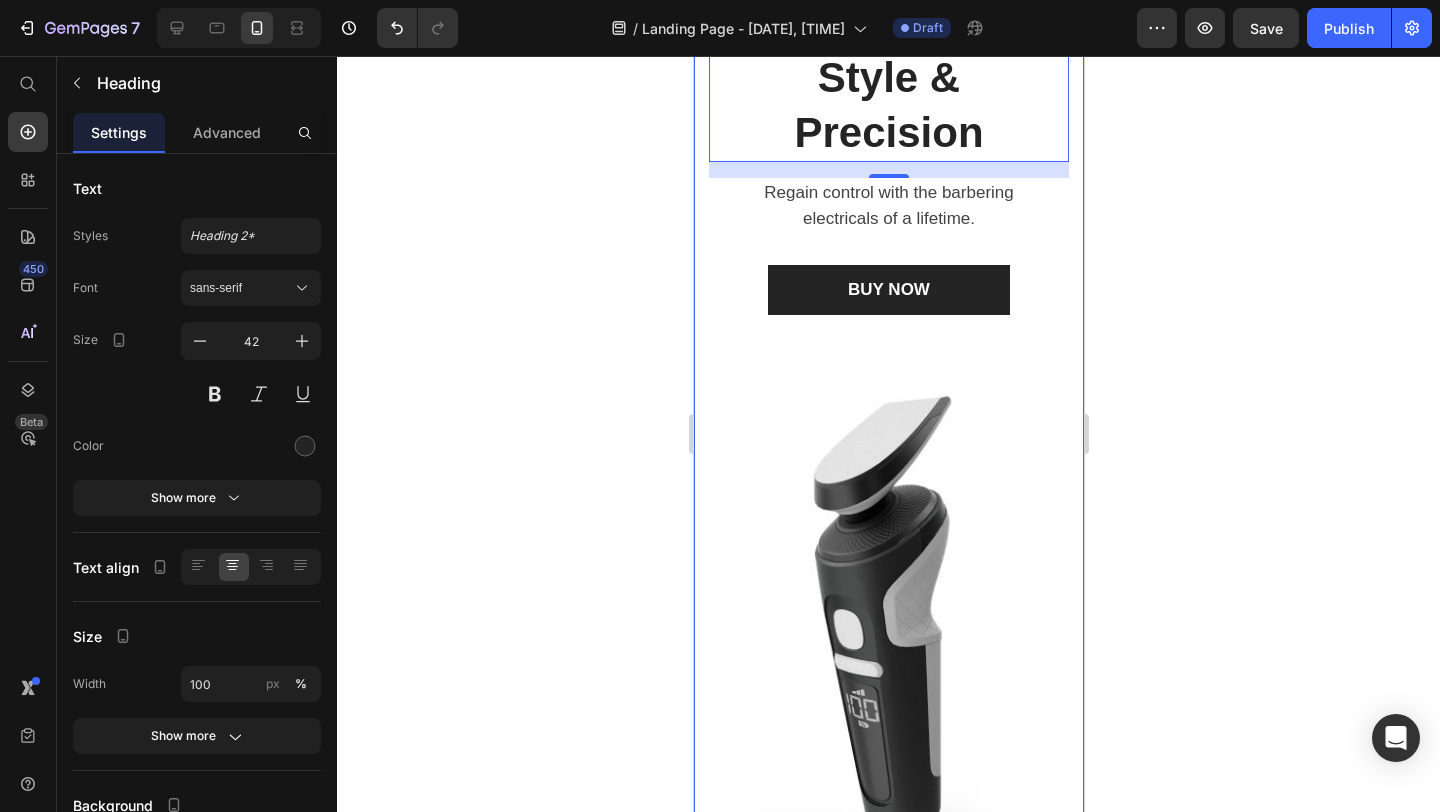scroll, scrollTop: 0, scrollLeft: 0, axis: both 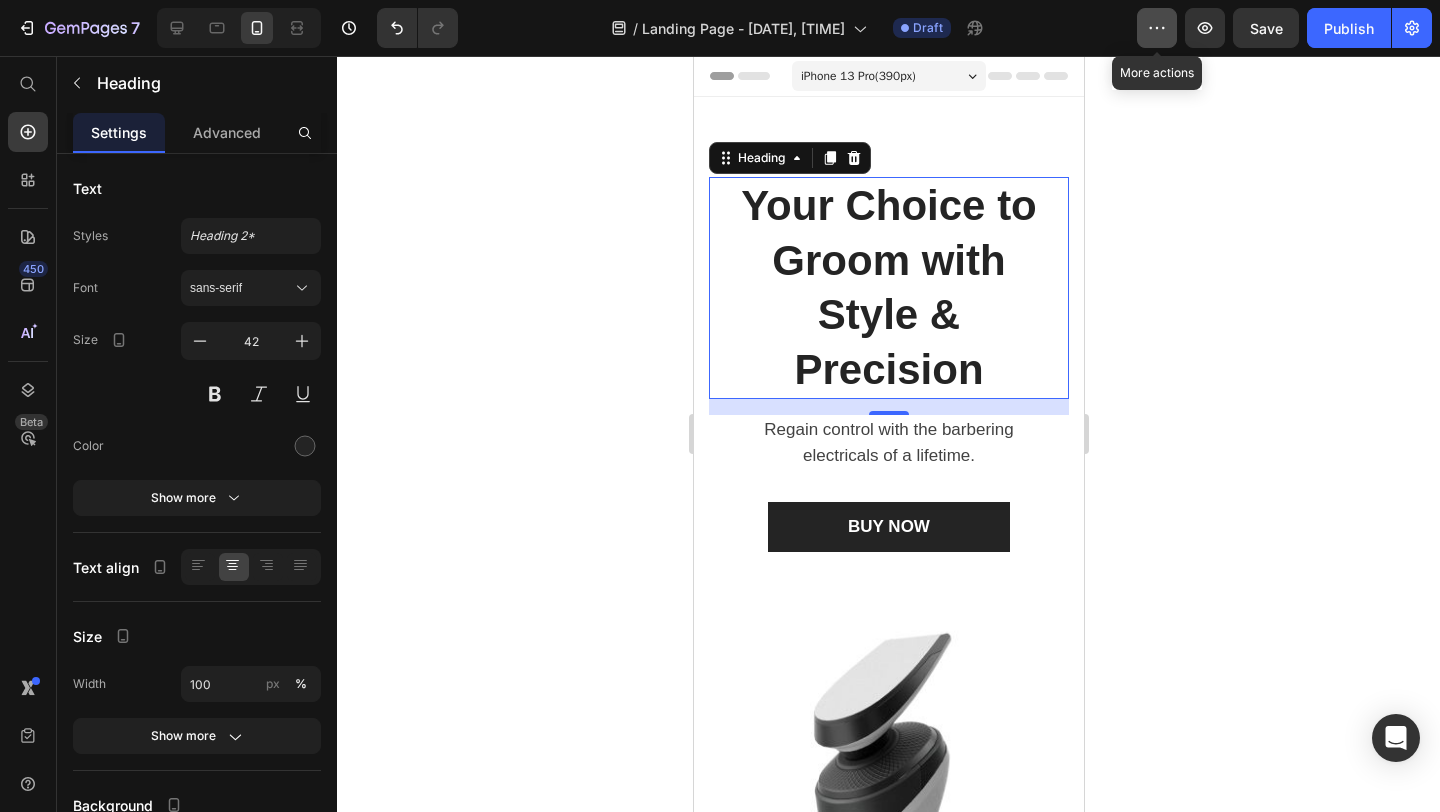 click 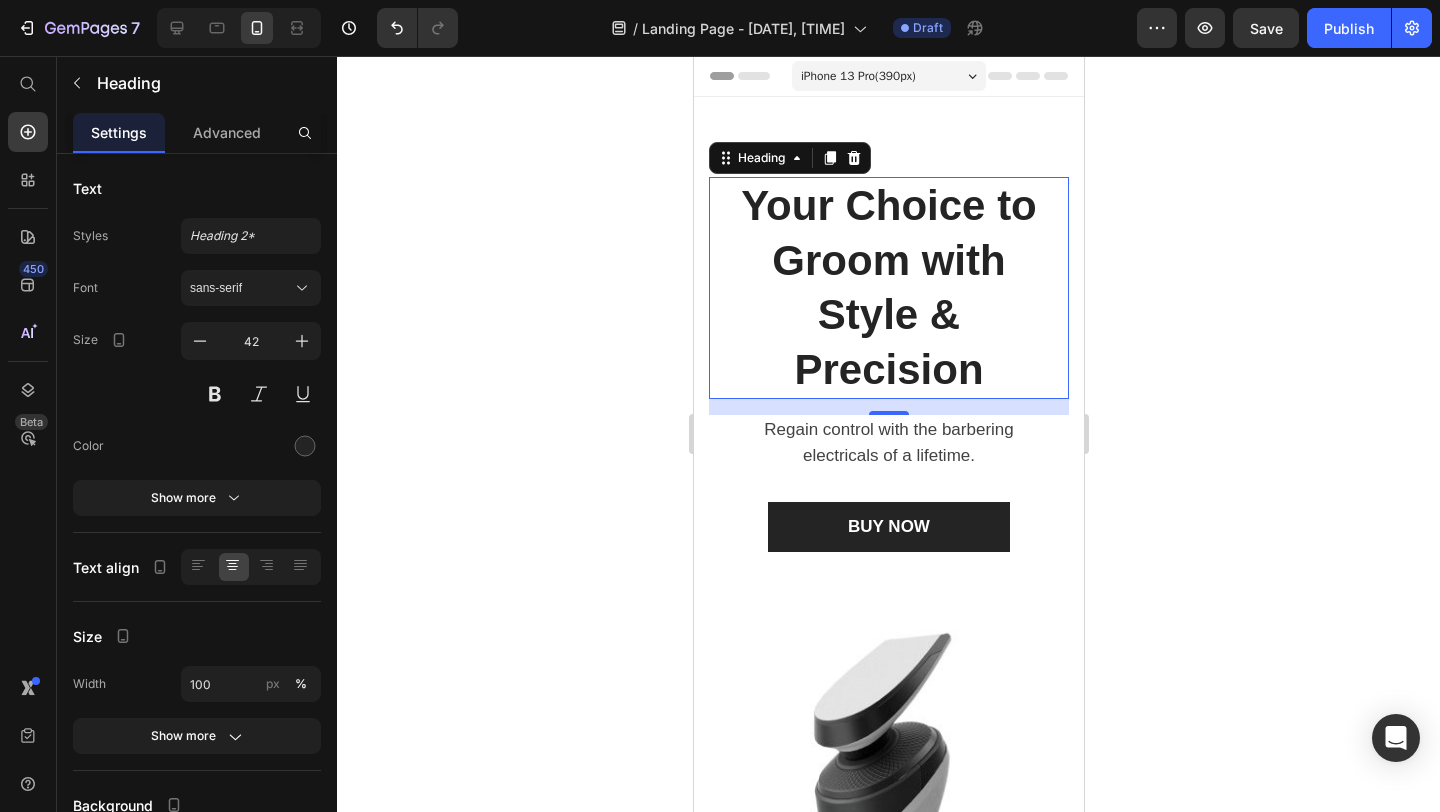click on "/  Landing Page - Jul 13, 17:10:37 Draft" 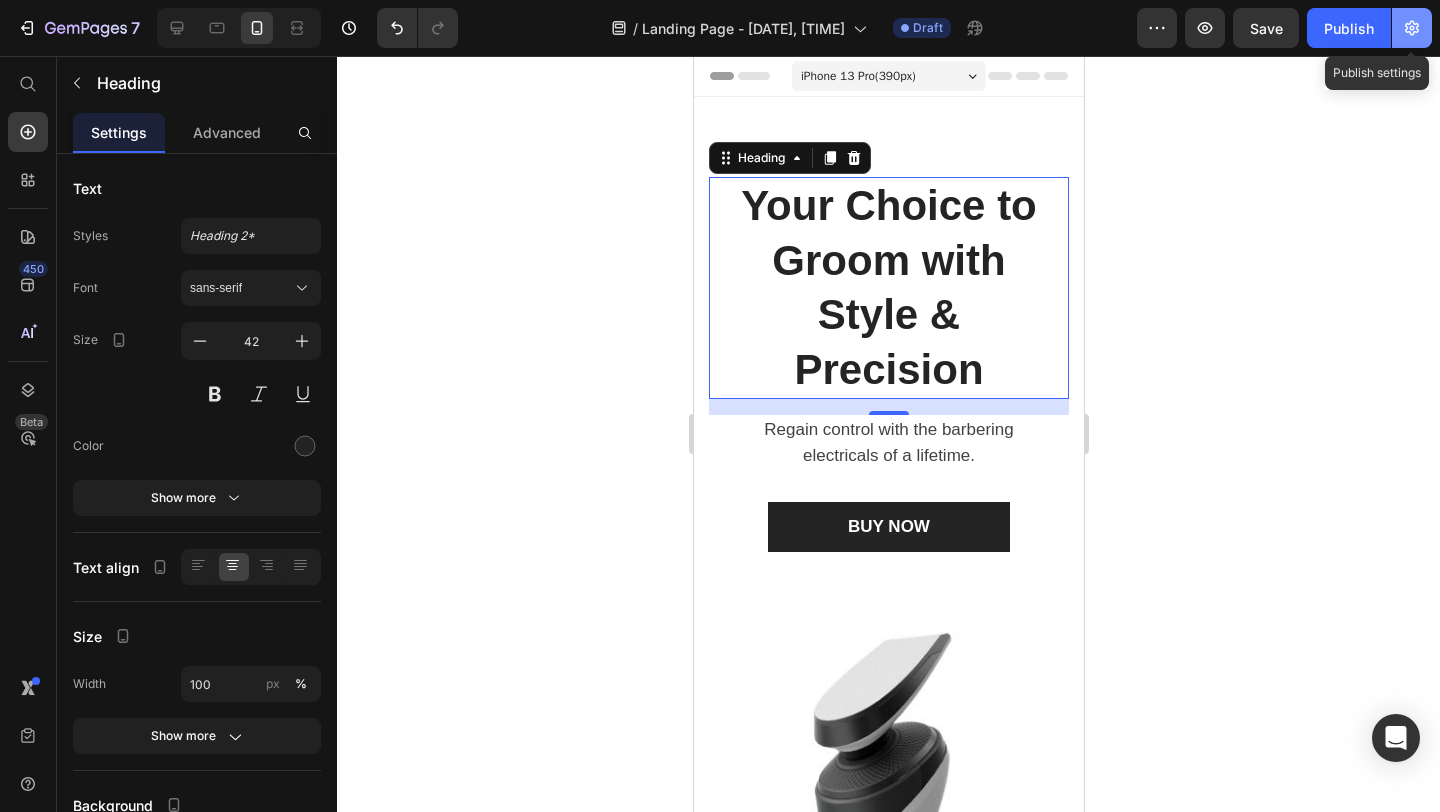 click 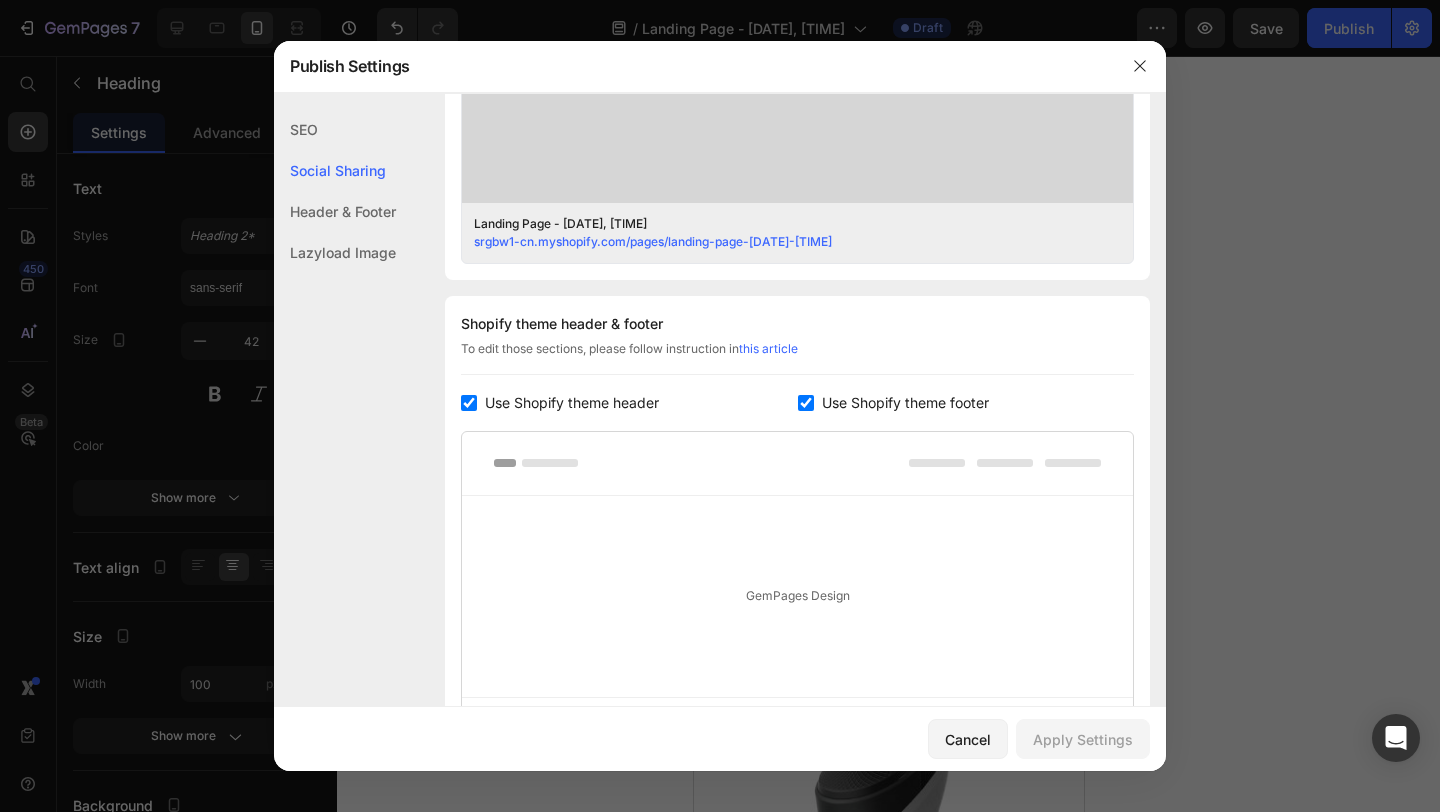 scroll, scrollTop: 972, scrollLeft: 0, axis: vertical 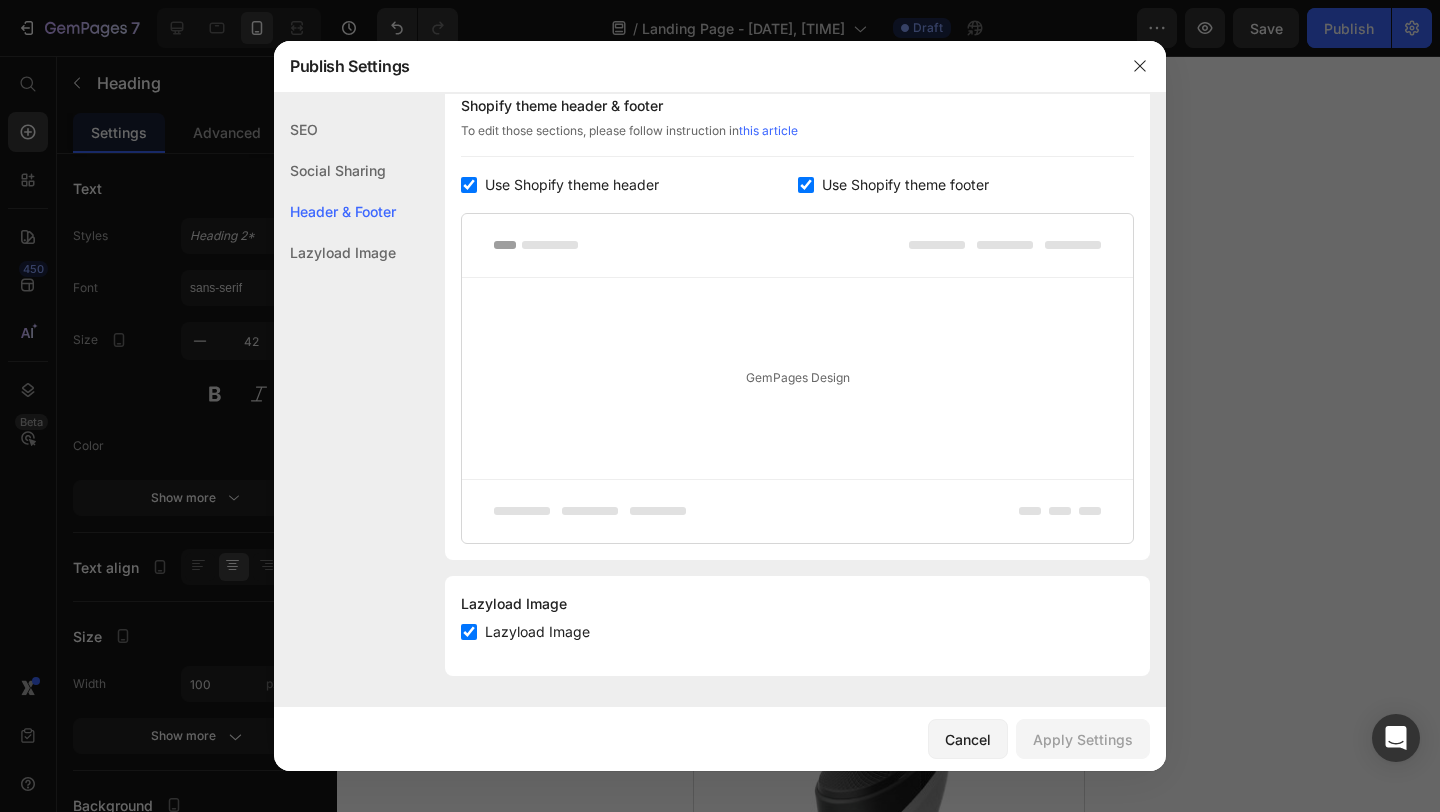 type 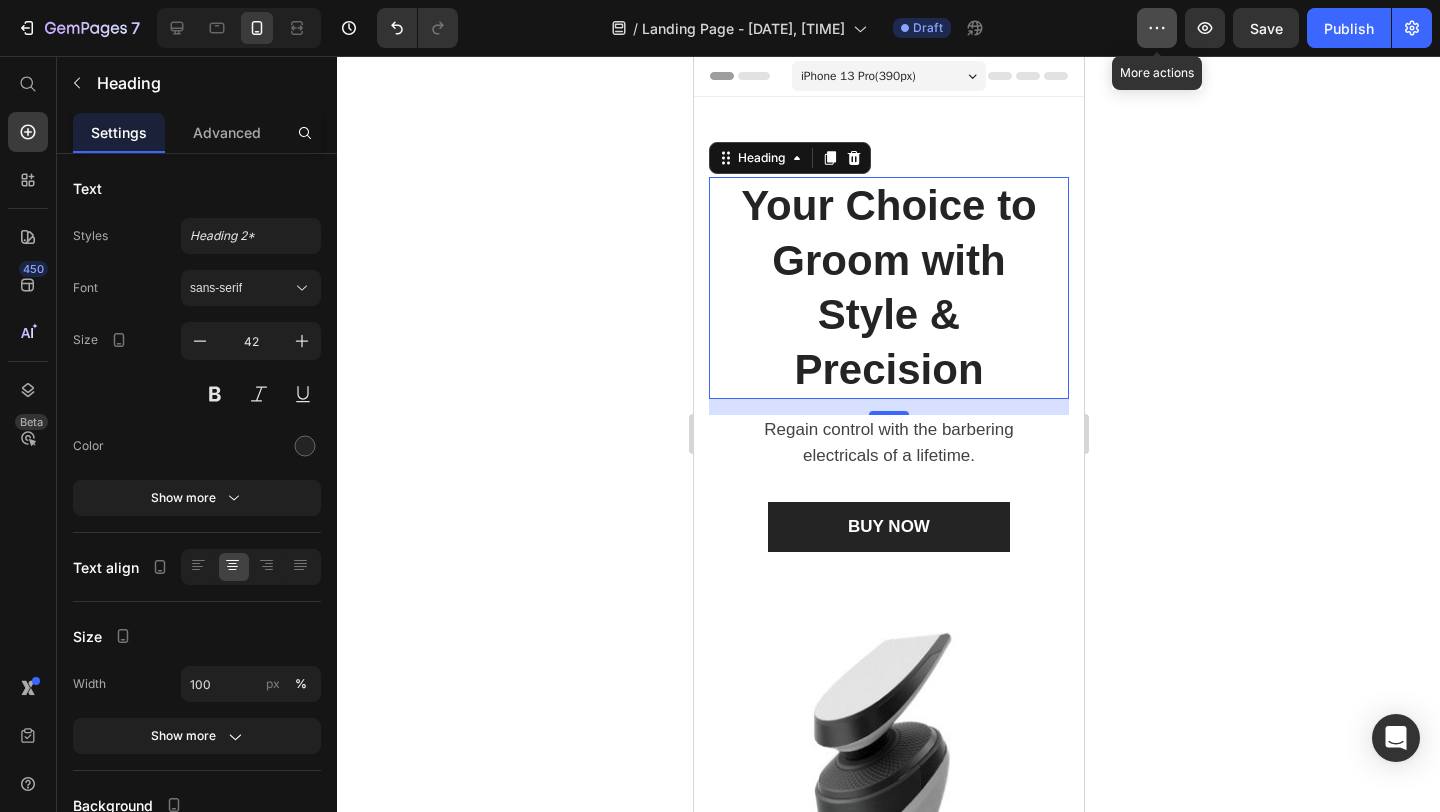 click 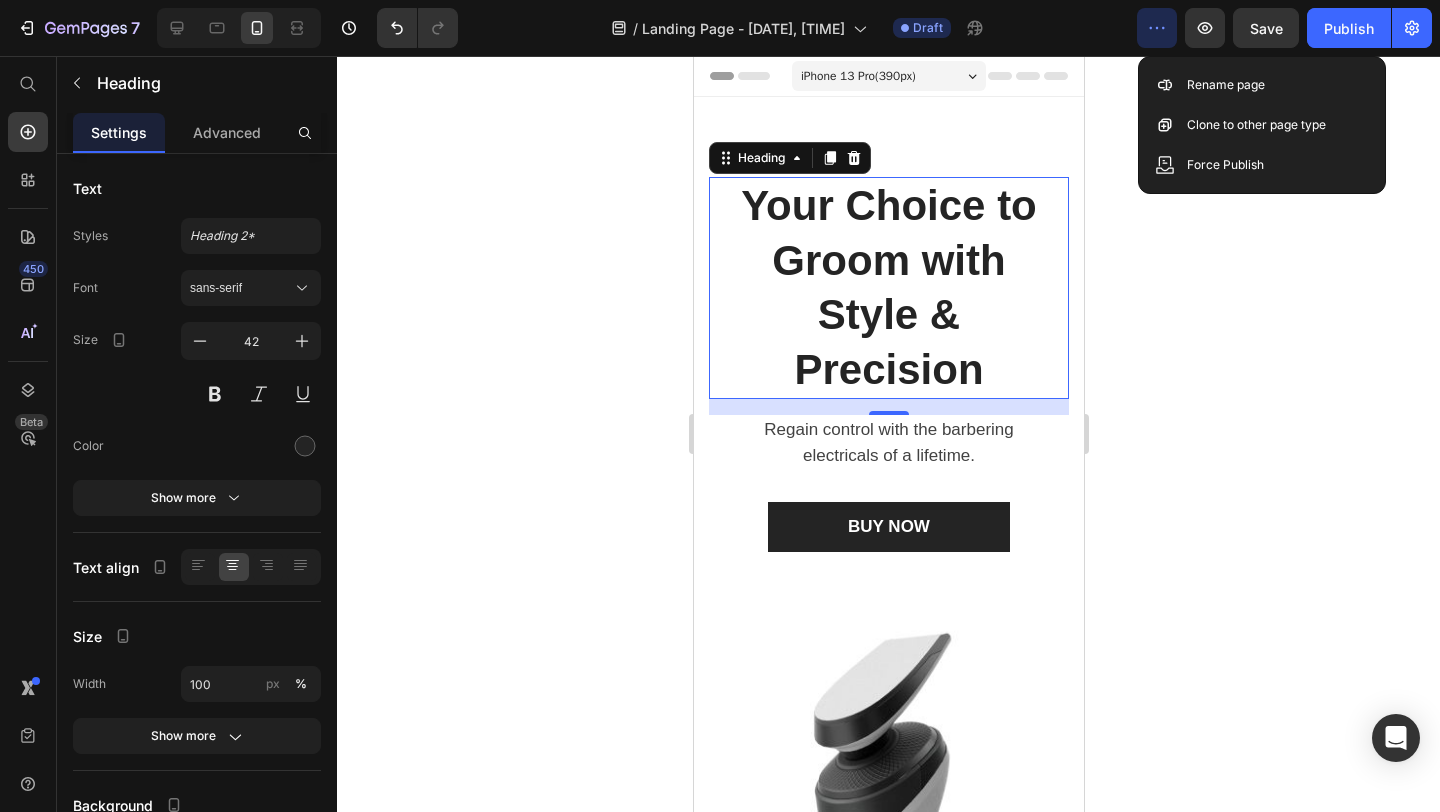 click 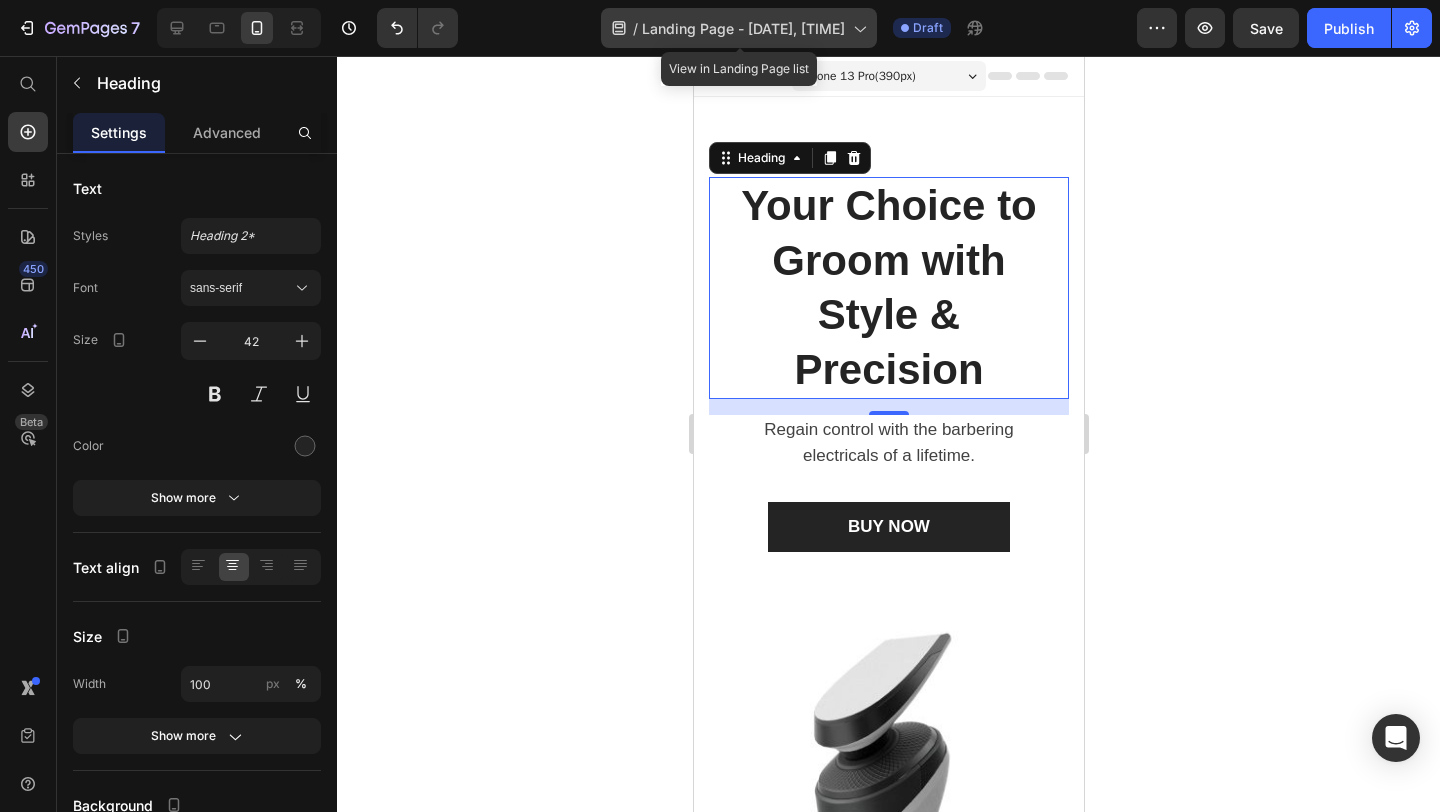 click on "/  Landing Page - Jul 13, 17:10:37" 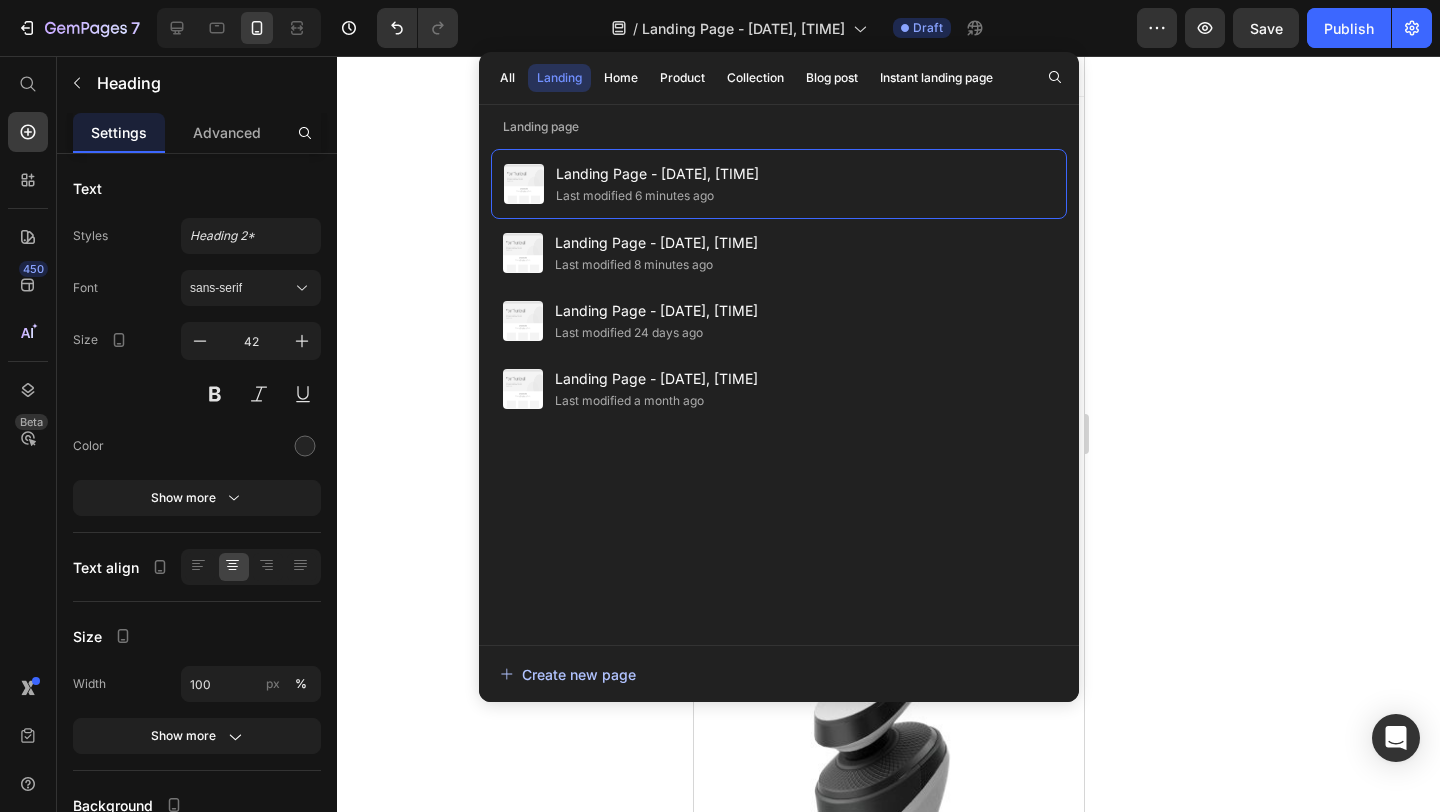 click on "Create new page" at bounding box center [568, 674] 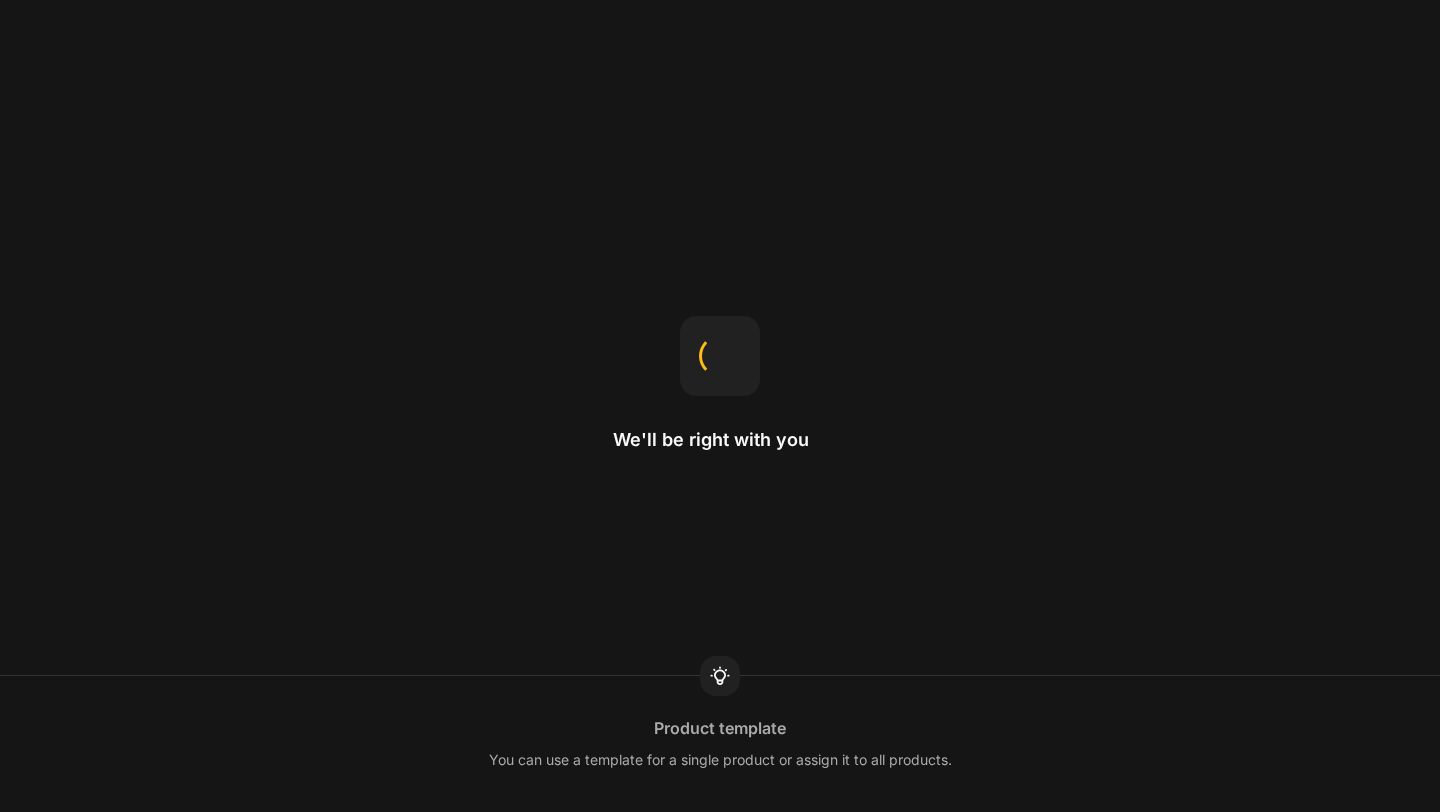 scroll, scrollTop: 0, scrollLeft: 0, axis: both 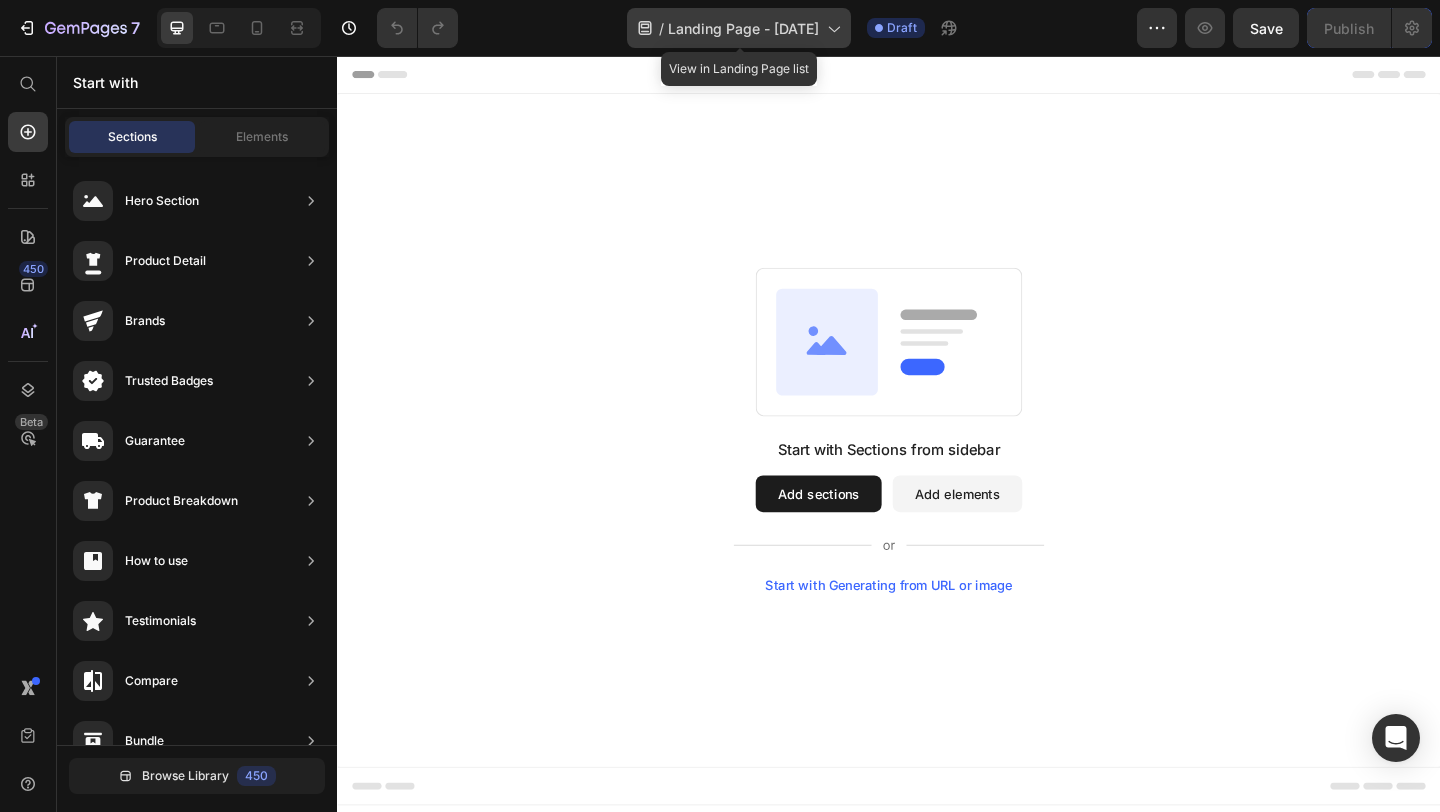 click on "/  Landing Page - [DATE]" 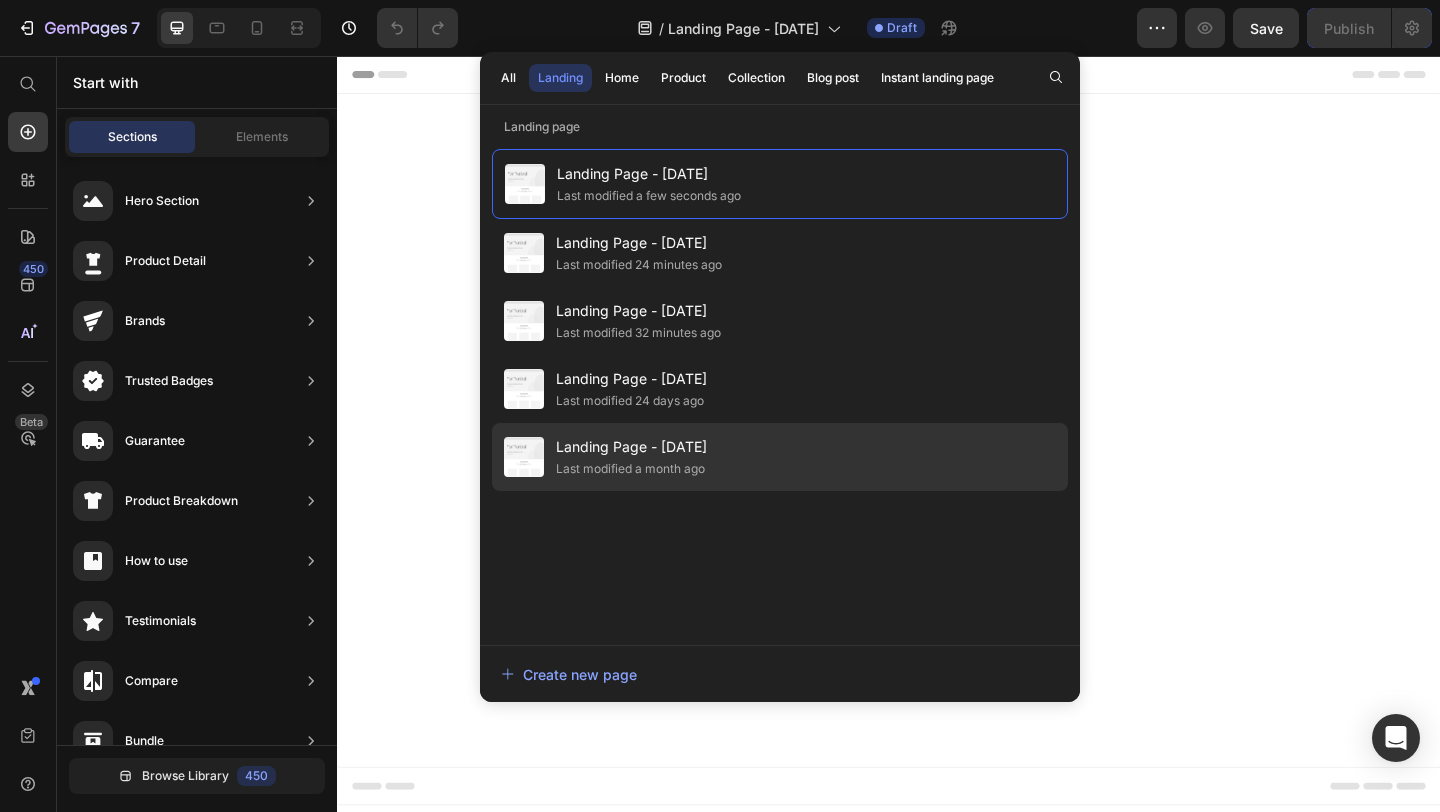click on "Landing Page - [DATE] Last modified a month ago" 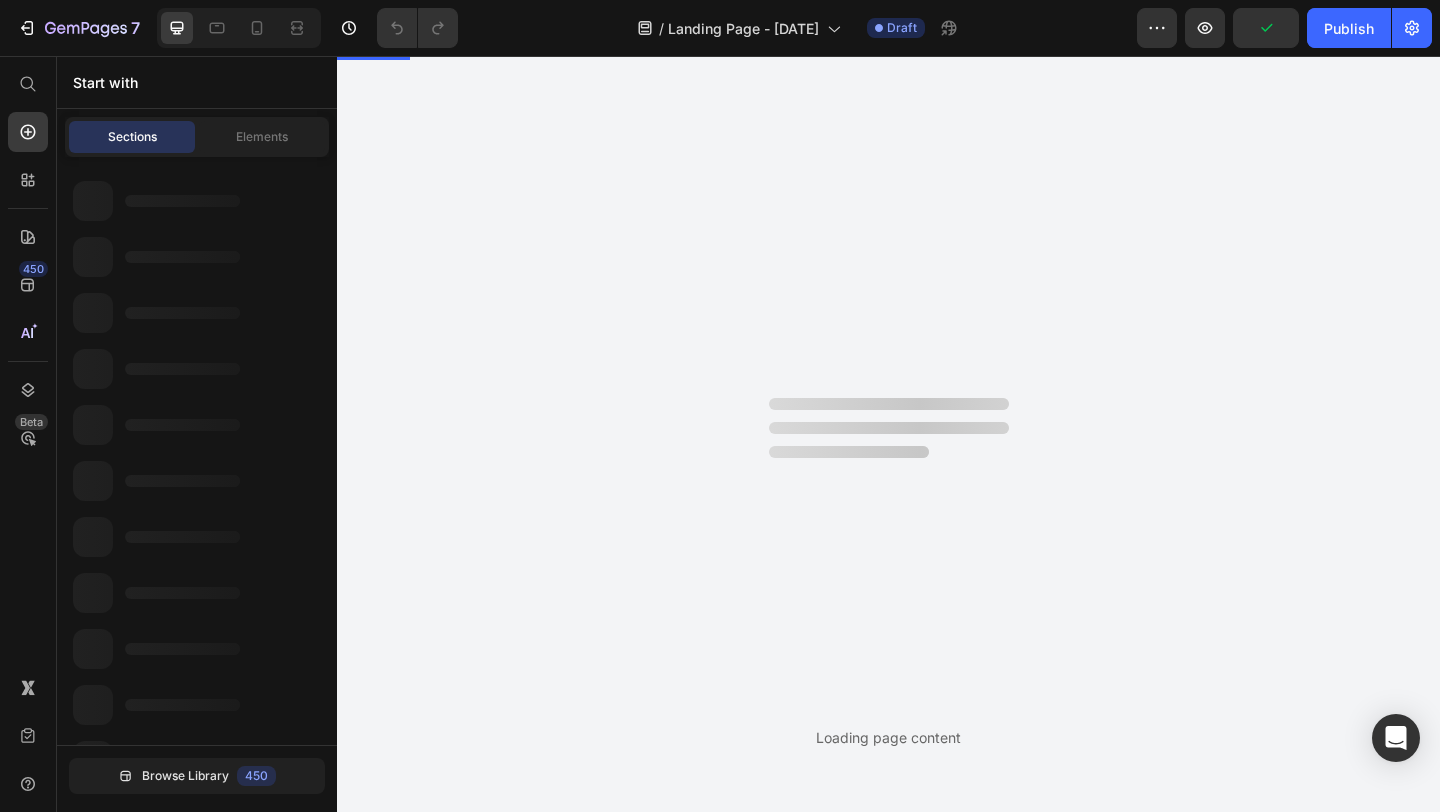 scroll, scrollTop: 0, scrollLeft: 0, axis: both 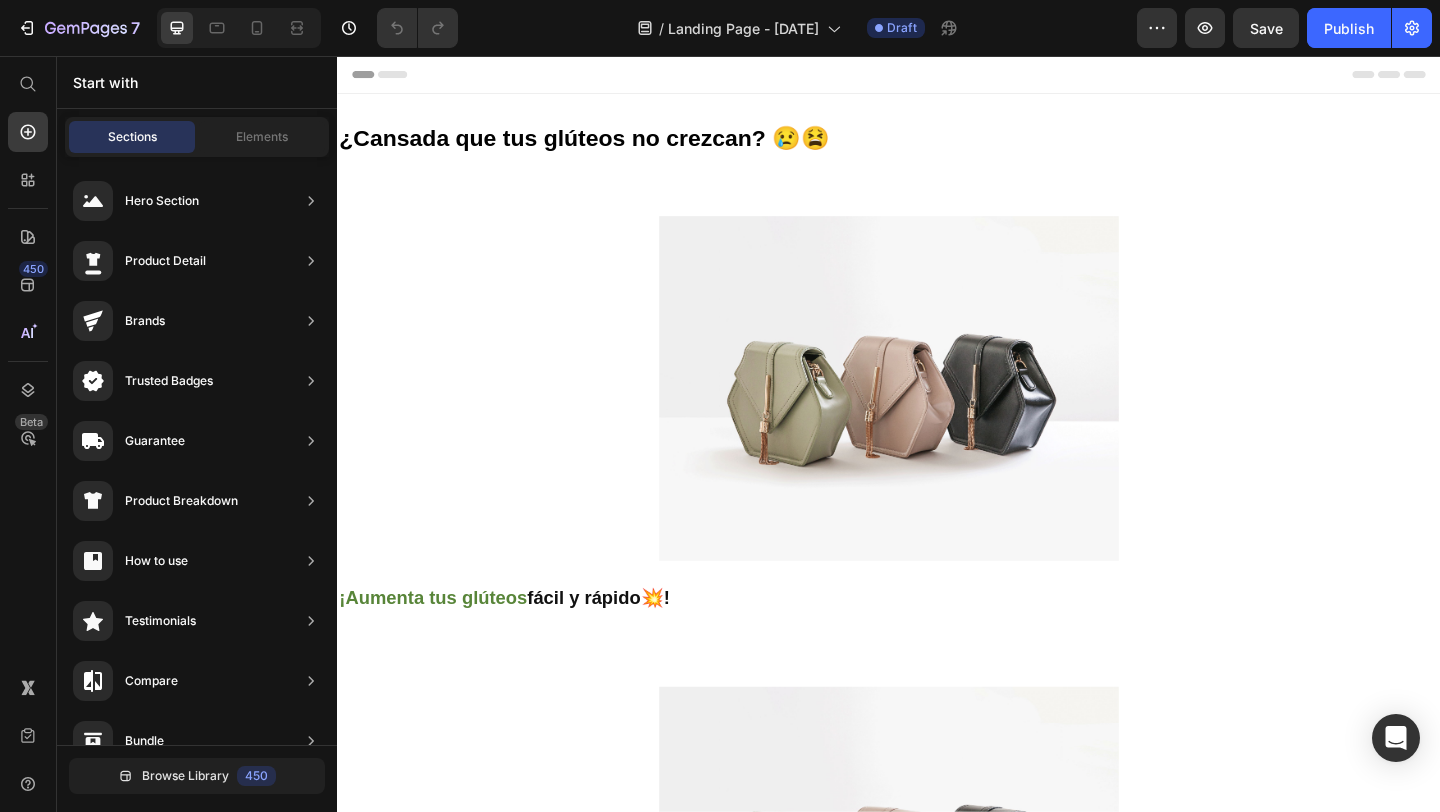 click on "/  Landing Page - [DATE] Draft" 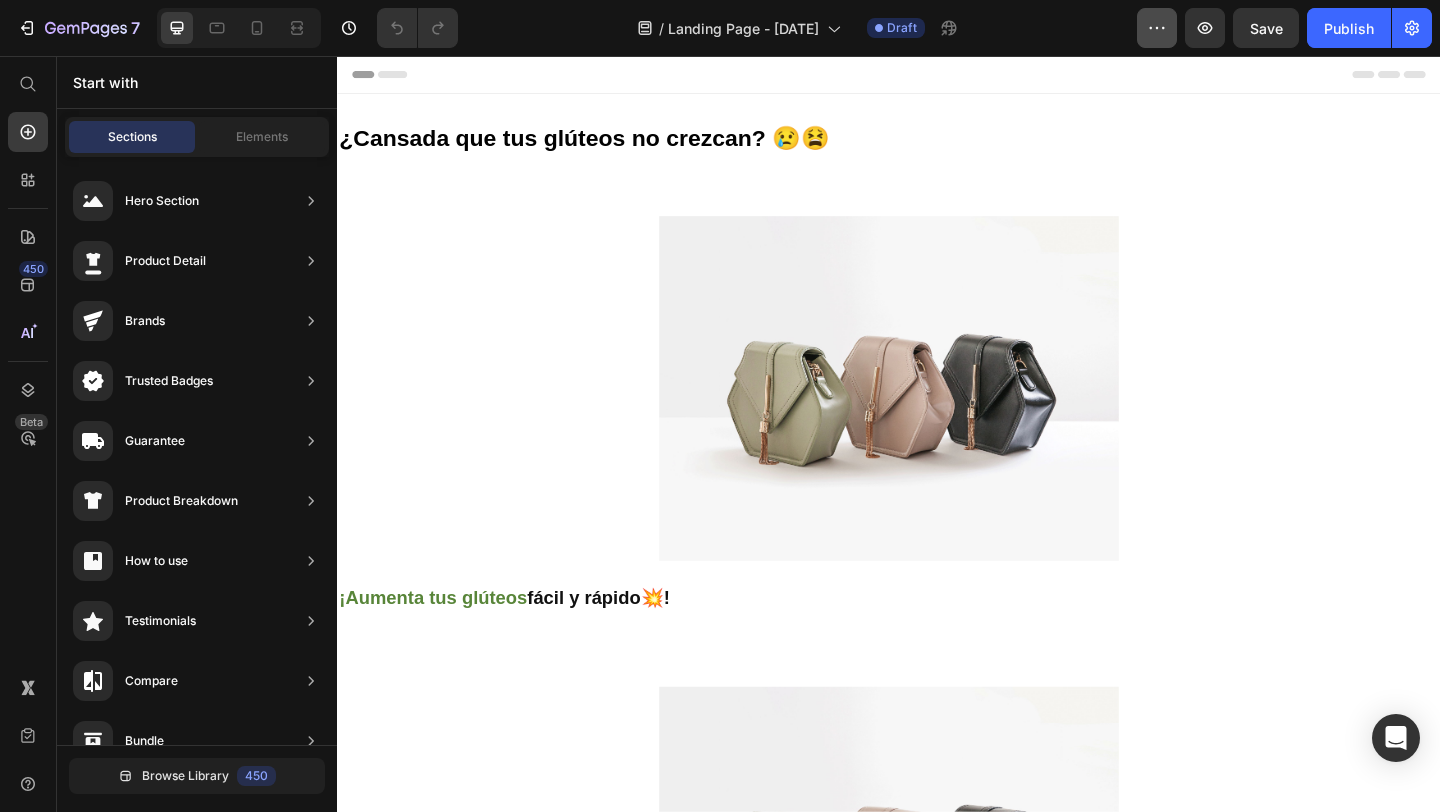 click 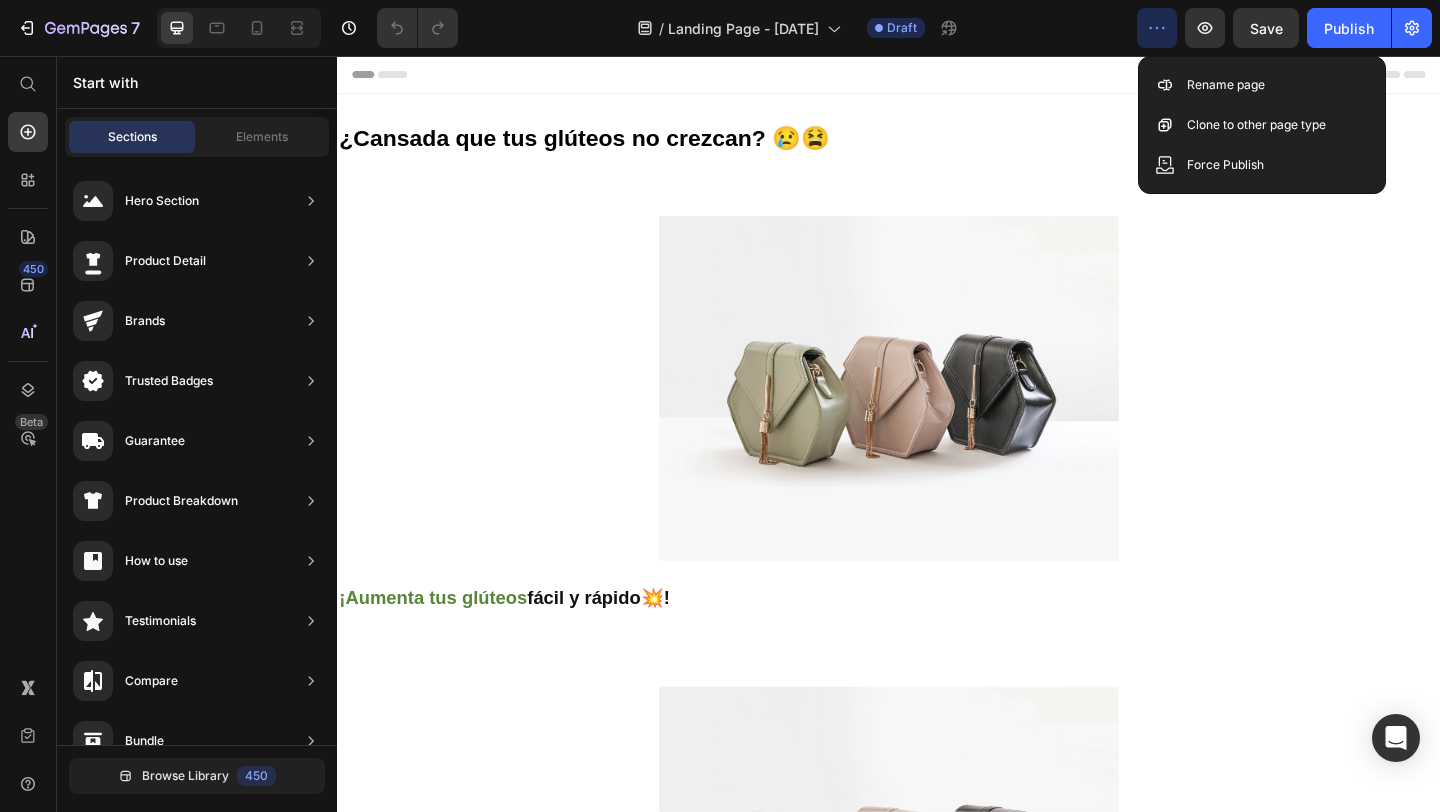 click 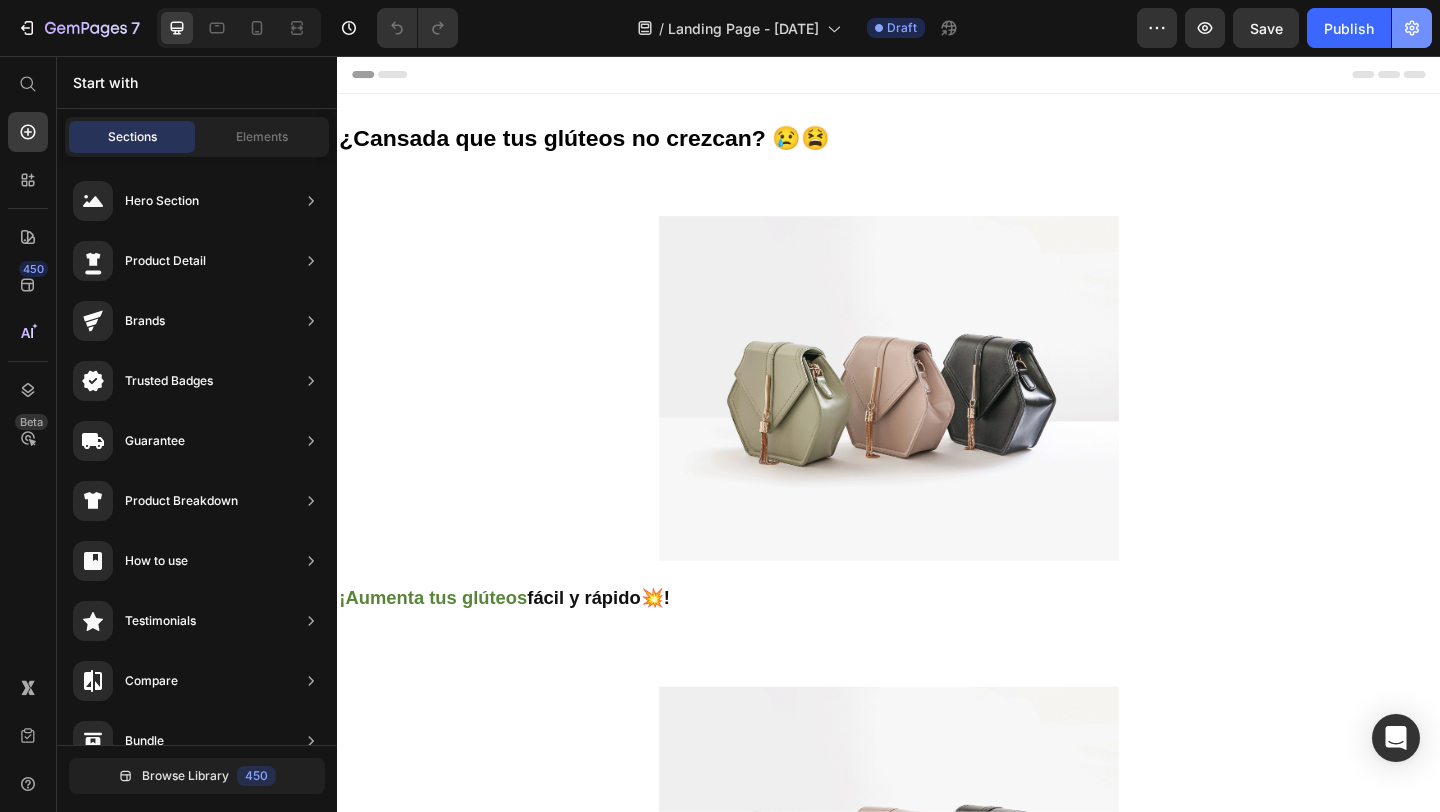 click 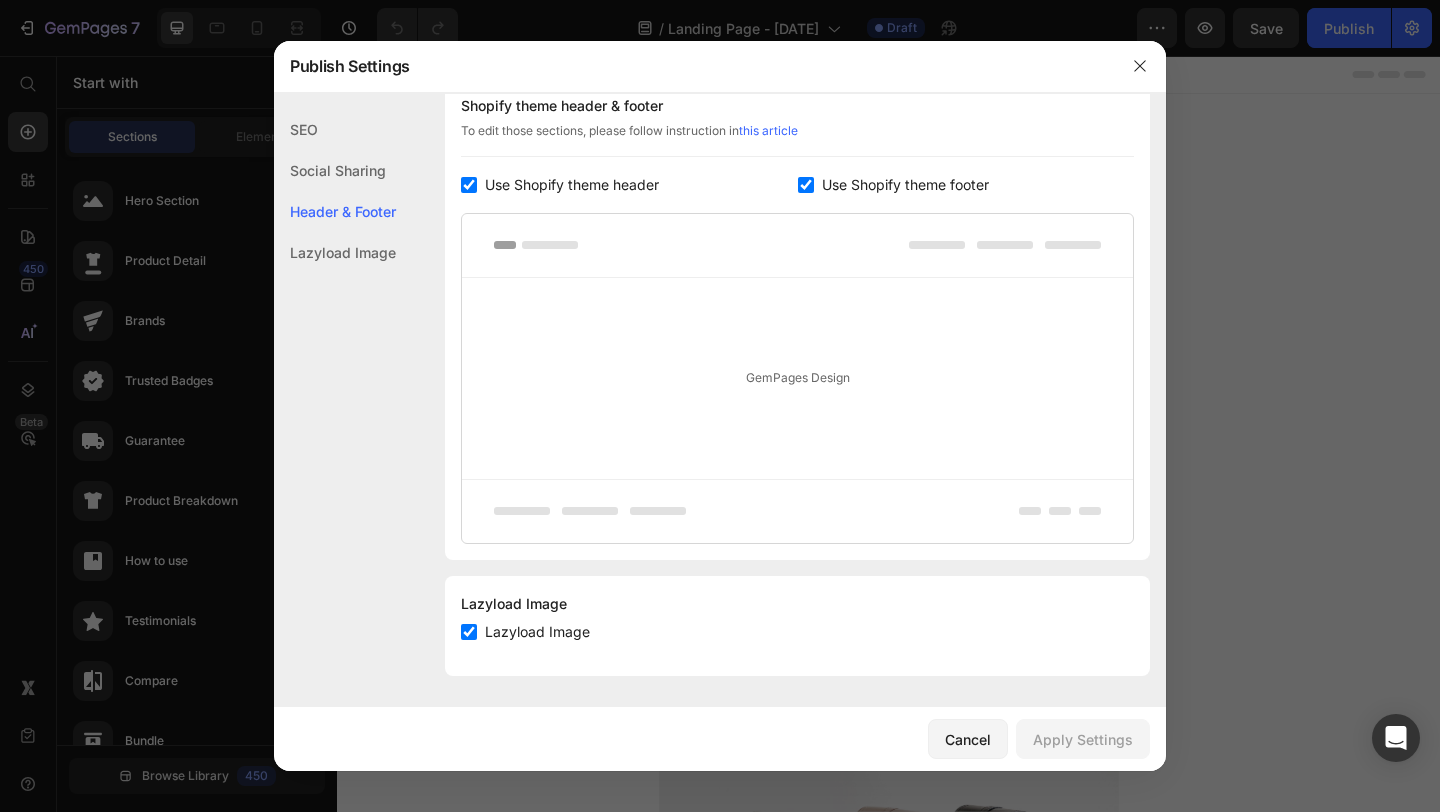 scroll, scrollTop: 0, scrollLeft: 0, axis: both 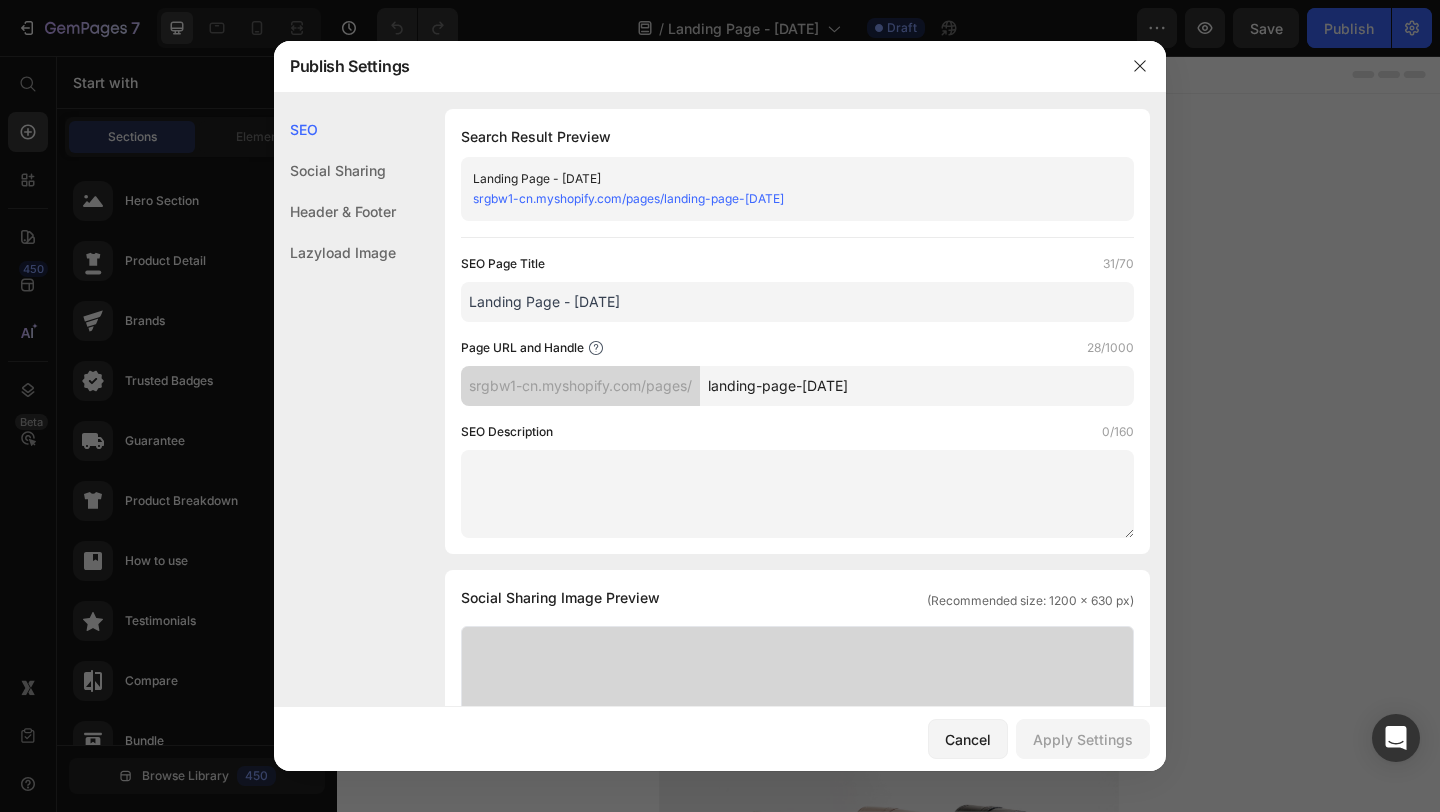 type 